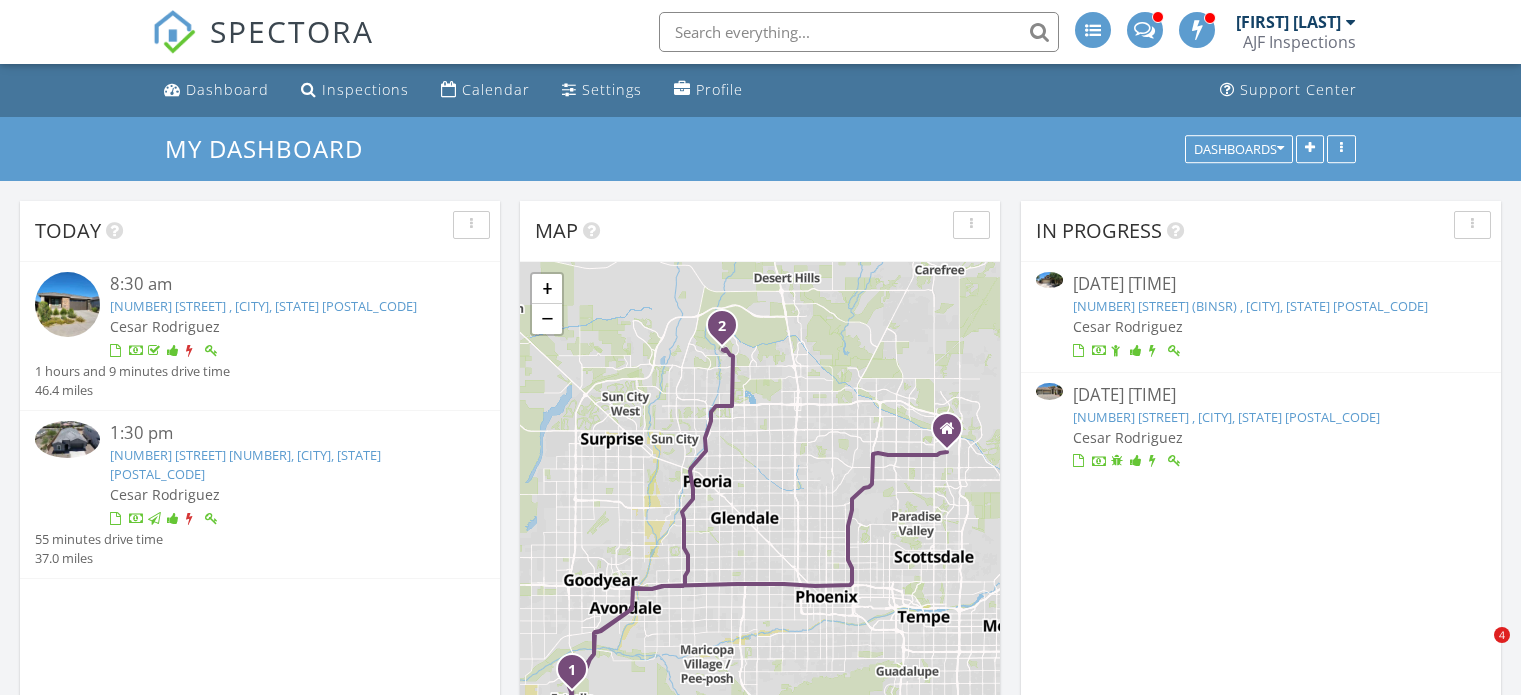 scroll, scrollTop: 0, scrollLeft: 0, axis: both 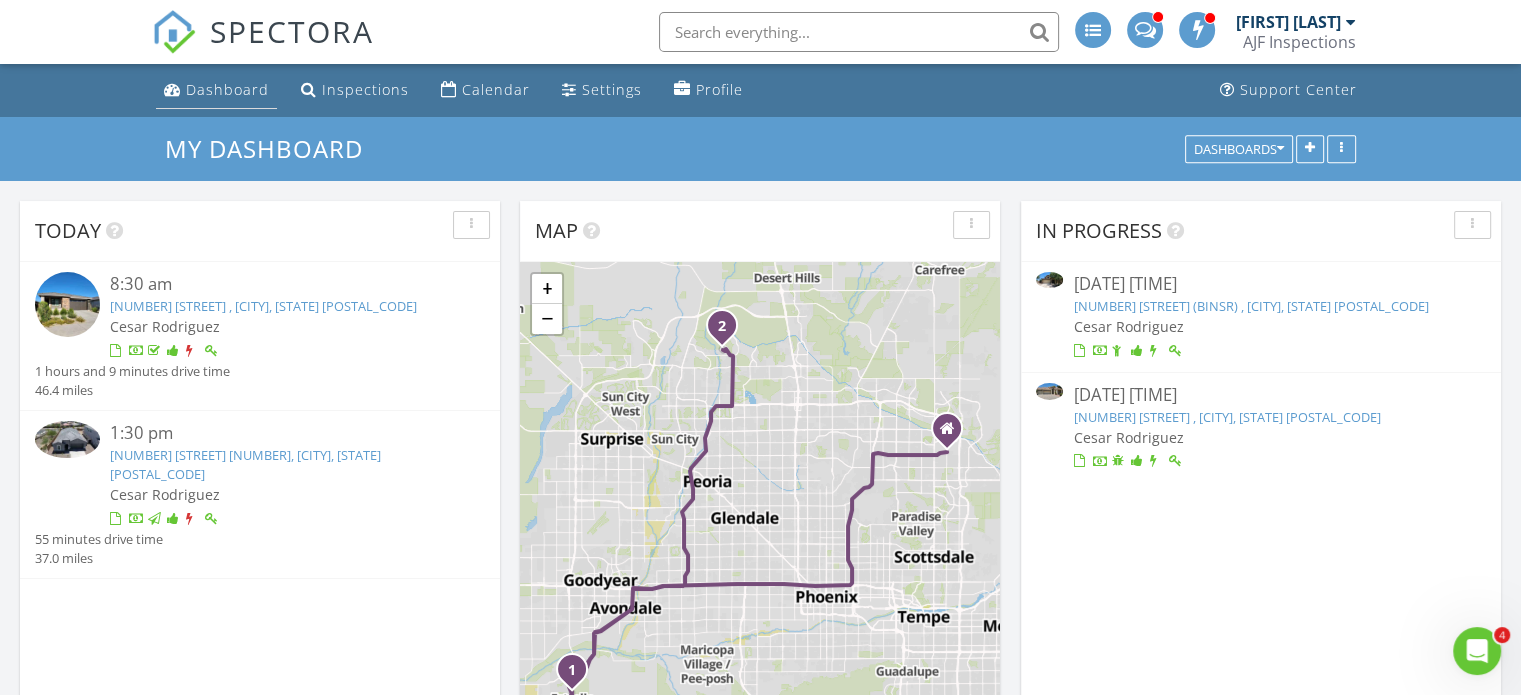 click on "Dashboard" at bounding box center [227, 89] 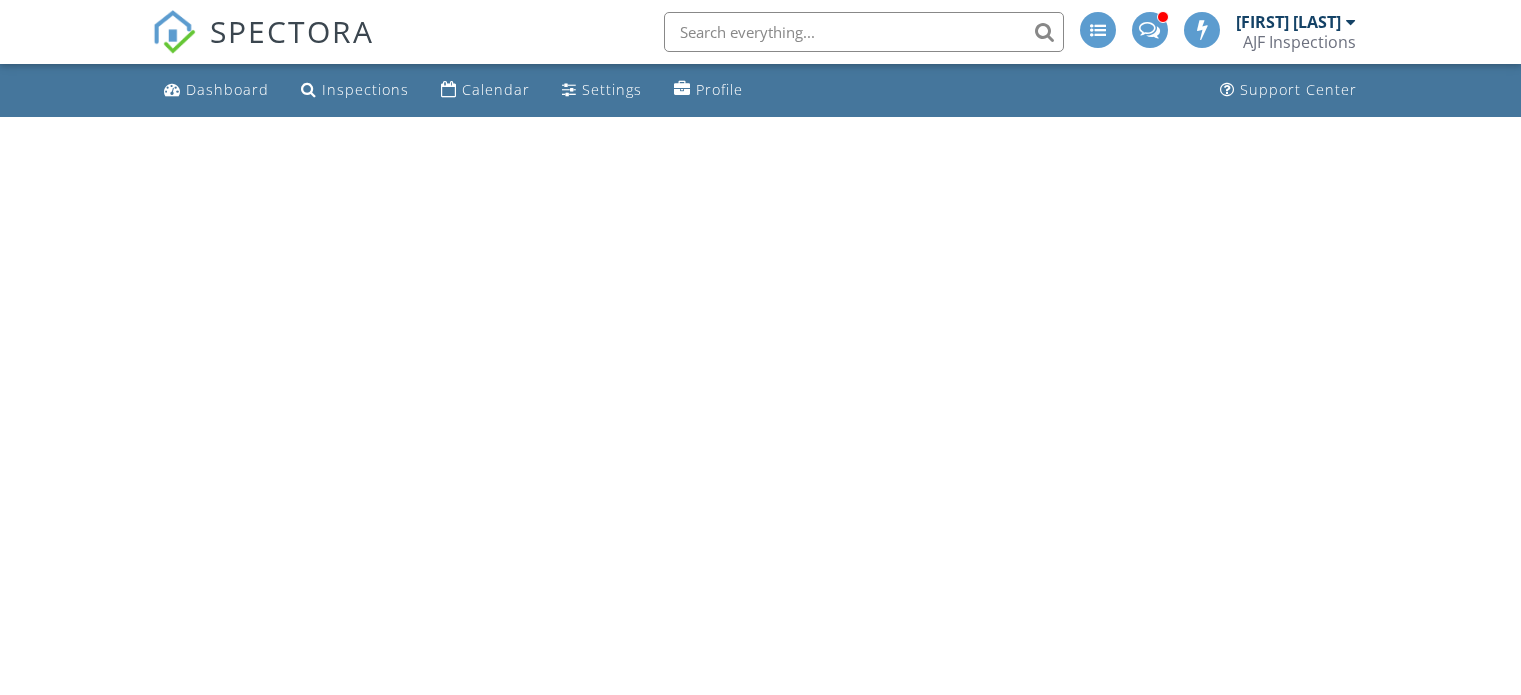 scroll, scrollTop: 0, scrollLeft: 0, axis: both 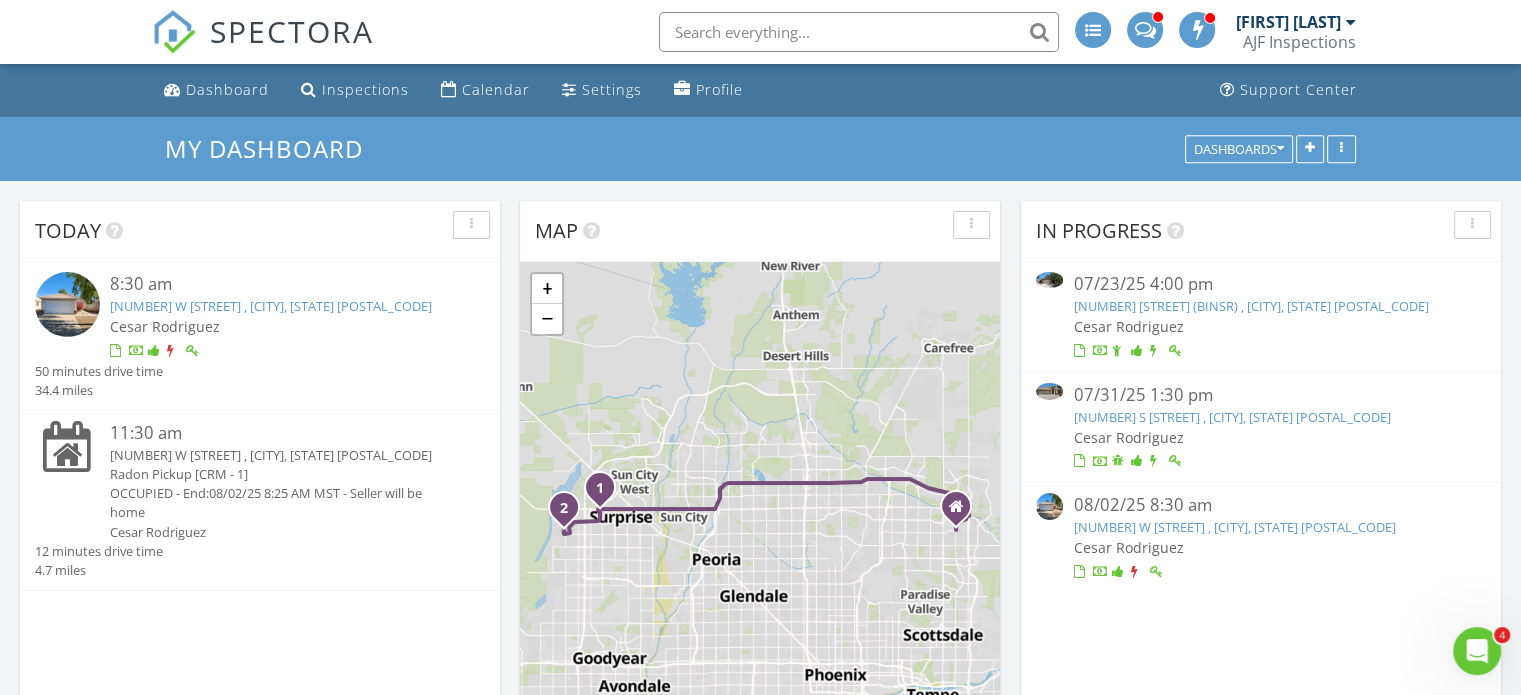 click on "[NUMBER] [STREET] , [CITY], [STATE] [POSTAL_CODE]" at bounding box center [271, 306] 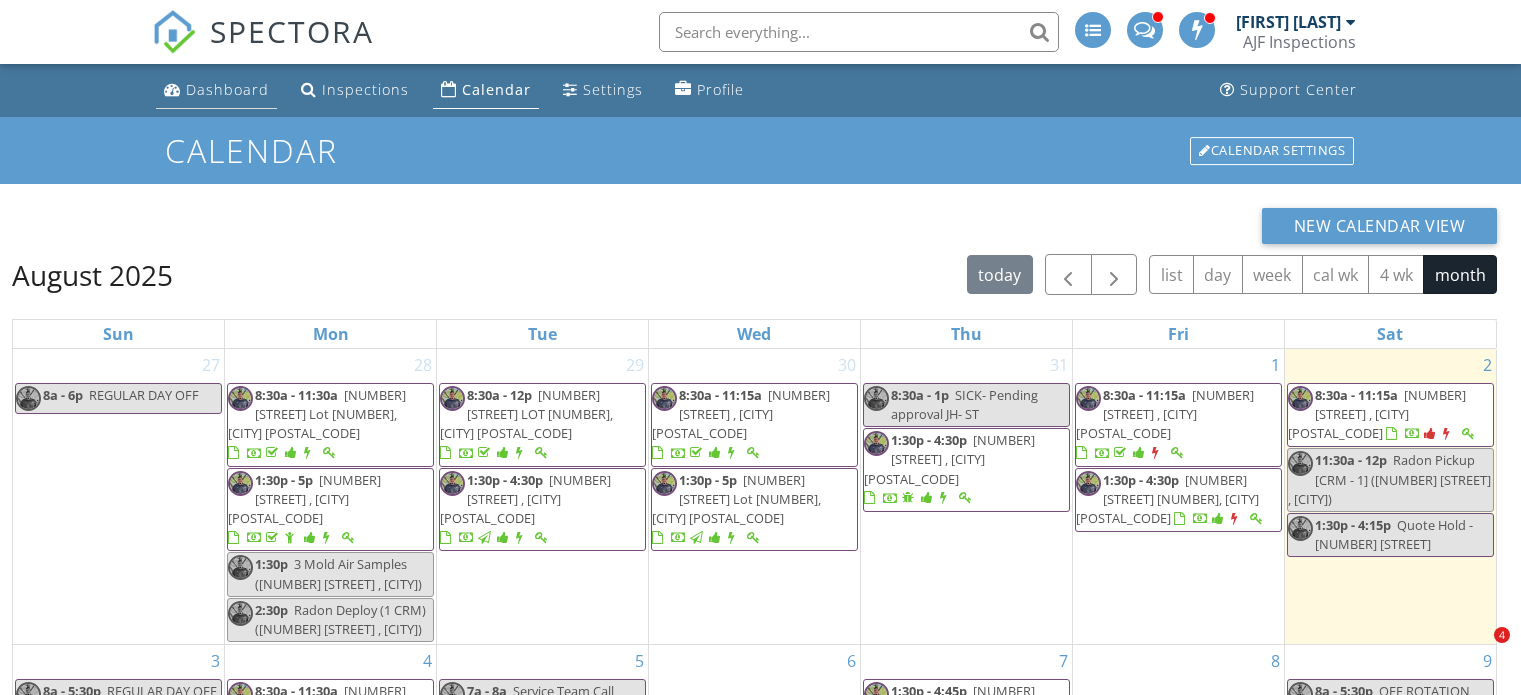scroll, scrollTop: 0, scrollLeft: 0, axis: both 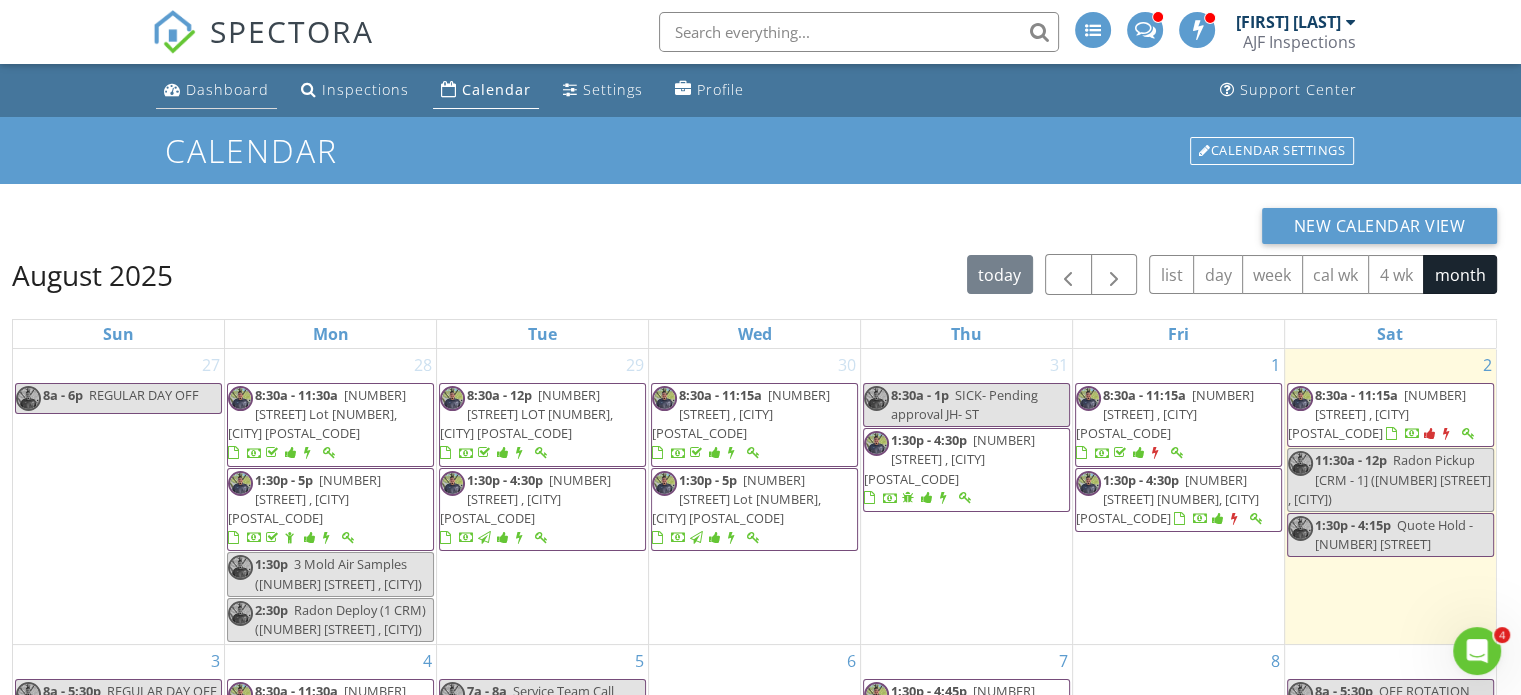 click on "Dashboard" at bounding box center (227, 89) 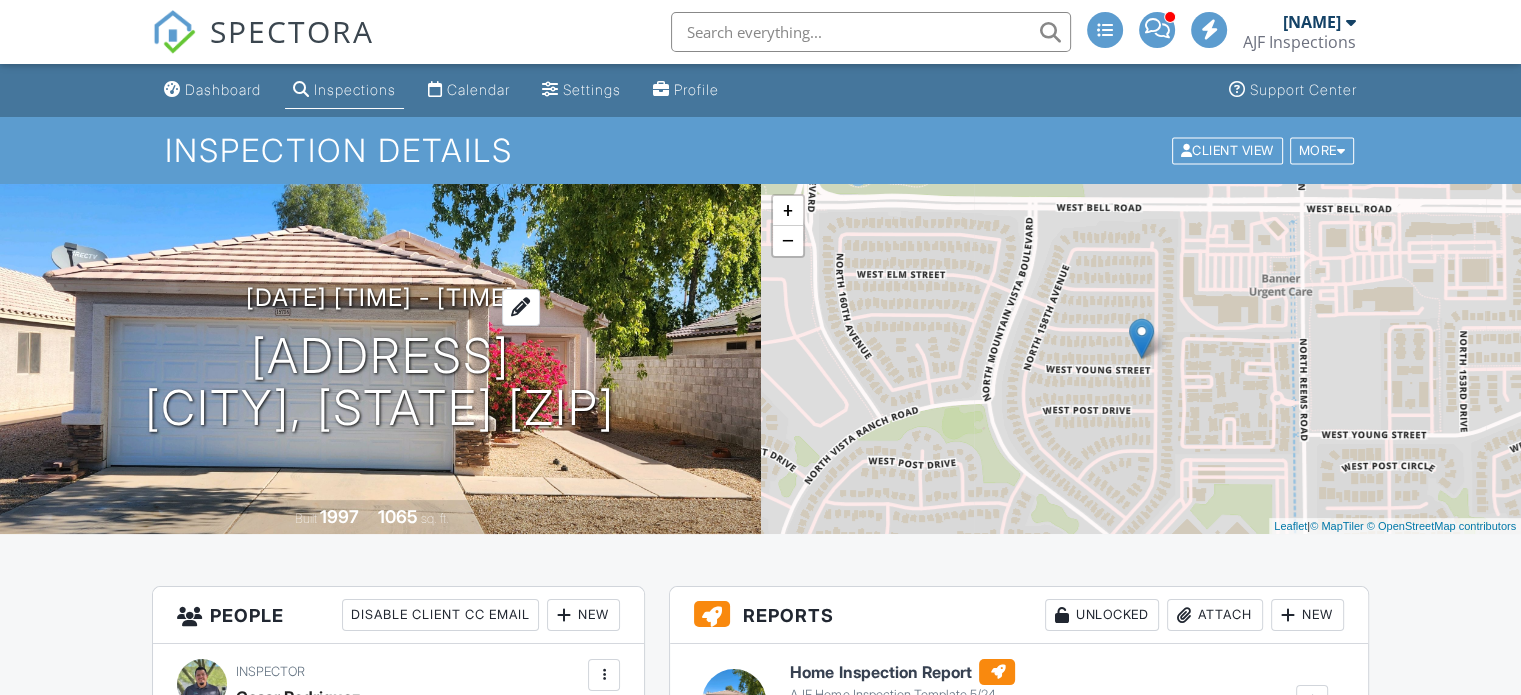 scroll, scrollTop: 0, scrollLeft: 0, axis: both 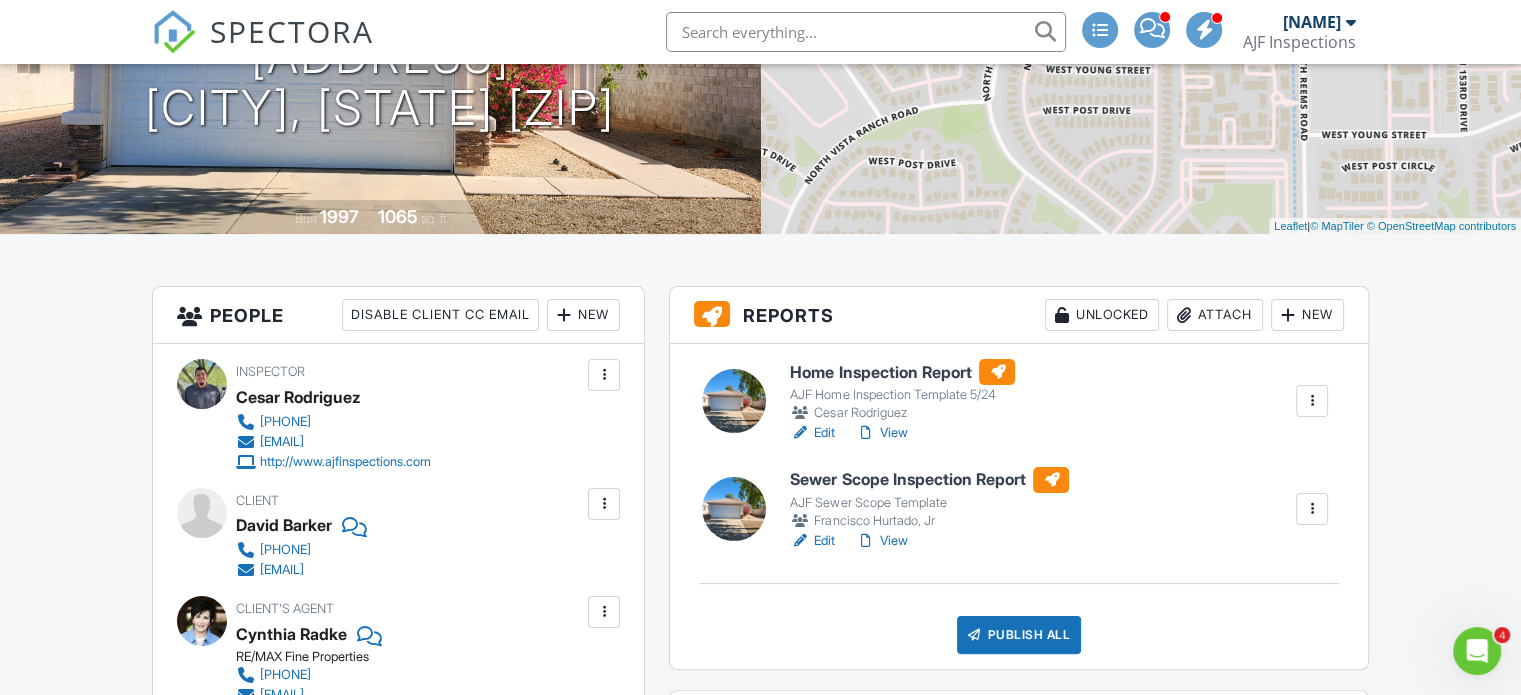 click on "View" at bounding box center [881, 433] 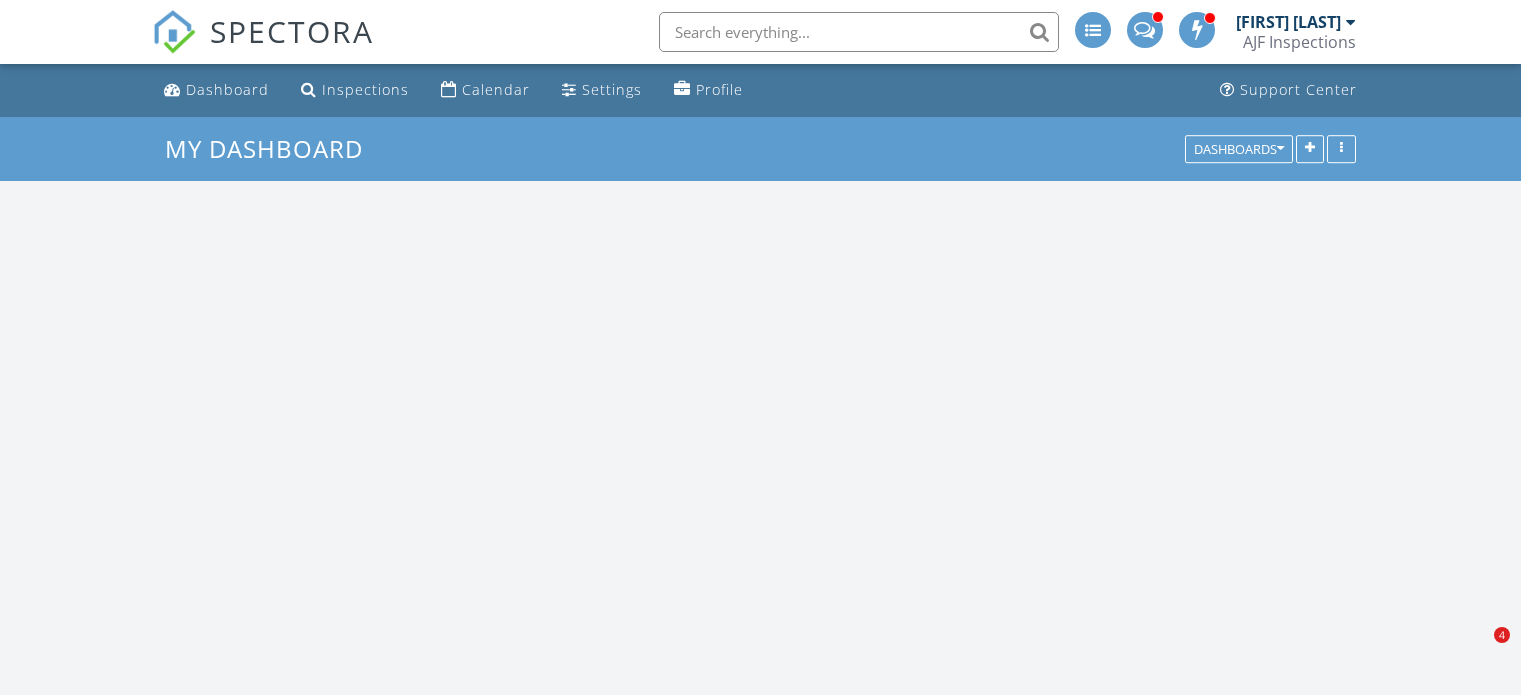 scroll, scrollTop: 0, scrollLeft: 0, axis: both 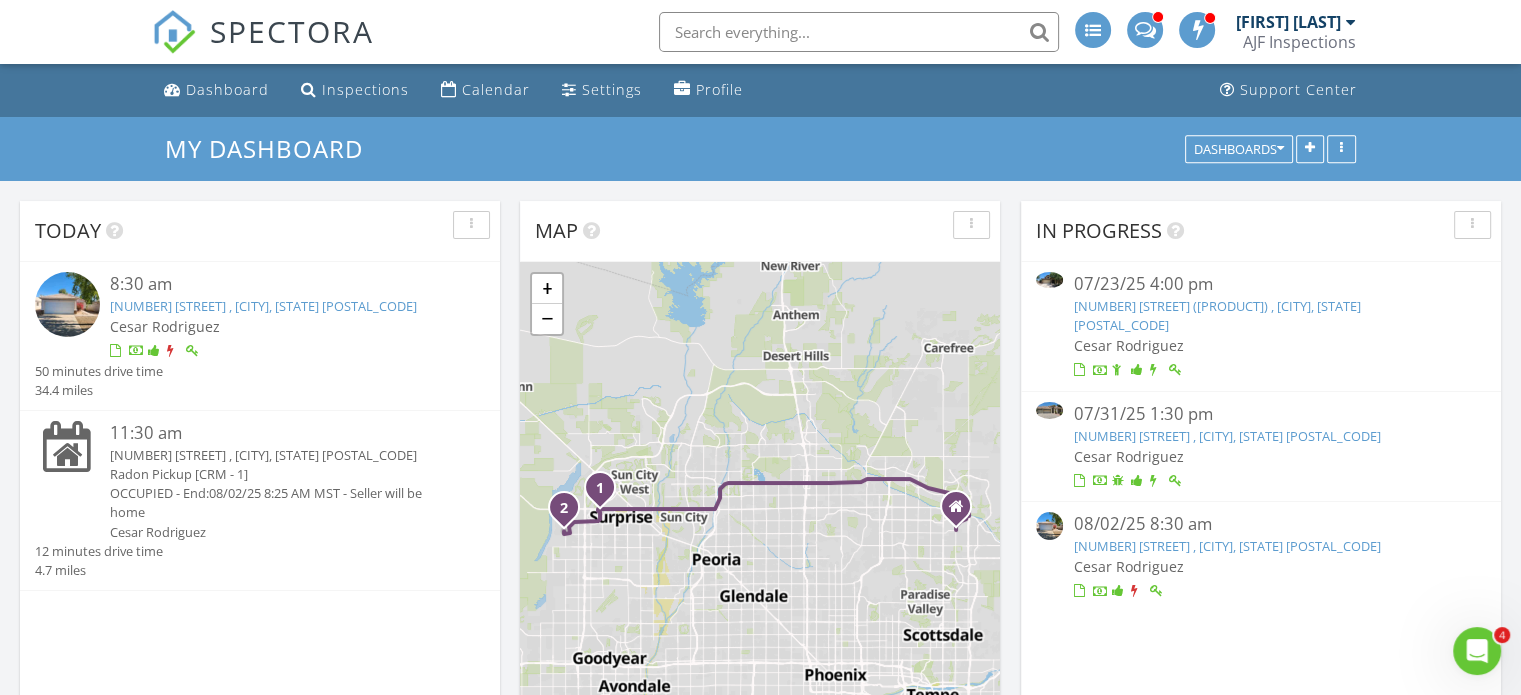 click on "[NUMBER] [STREET] , [CITY], [STATE] [POSTAL_CODE]" at bounding box center (263, 306) 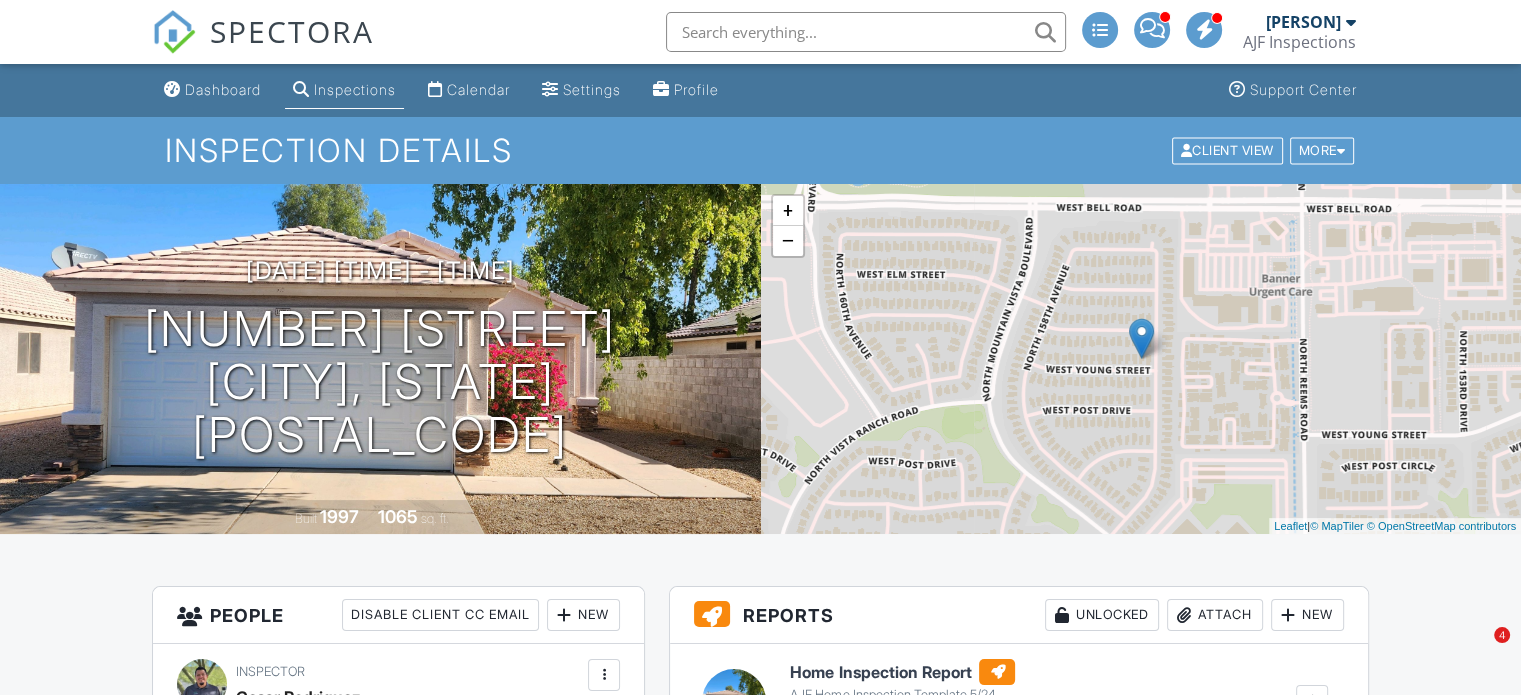 scroll, scrollTop: 0, scrollLeft: 0, axis: both 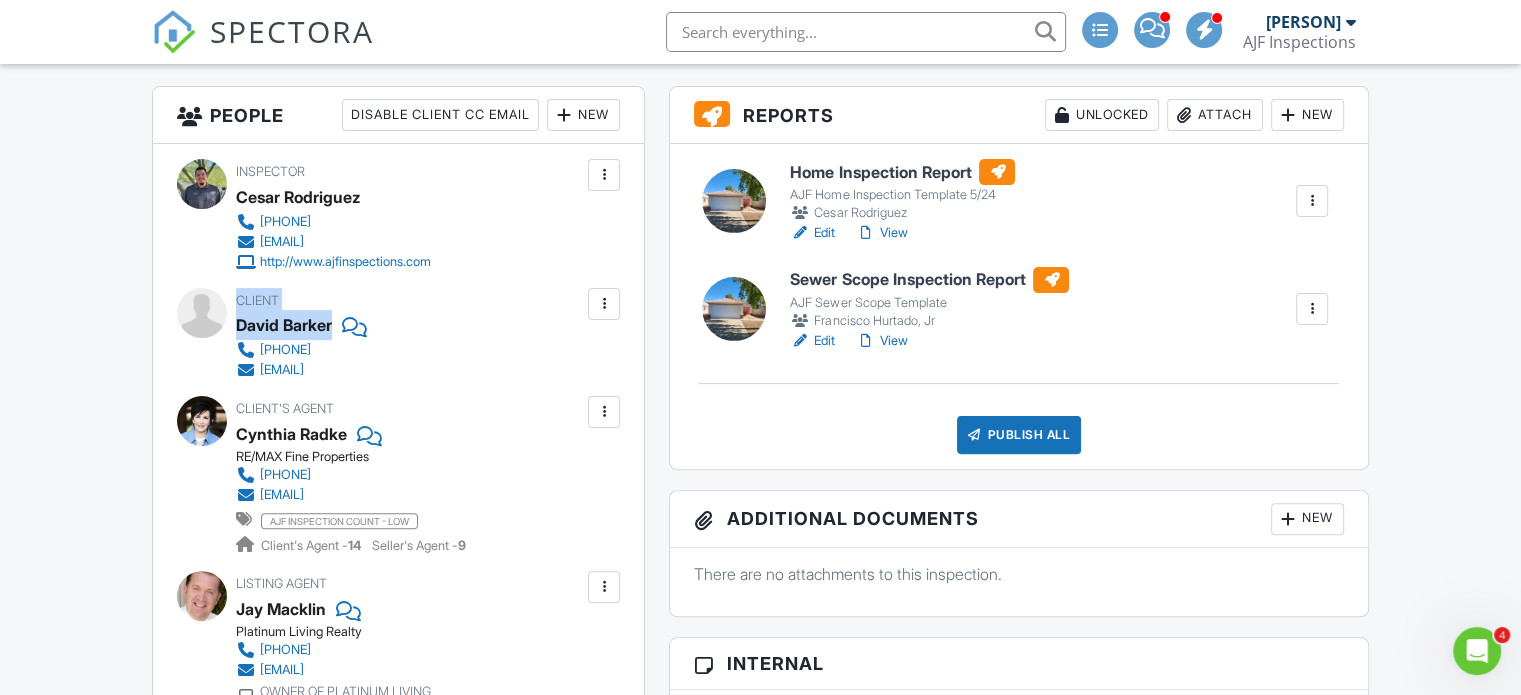drag, startPoint x: 436, startPoint y: 325, endPoint x: 231, endPoint y: 318, distance: 205.11948 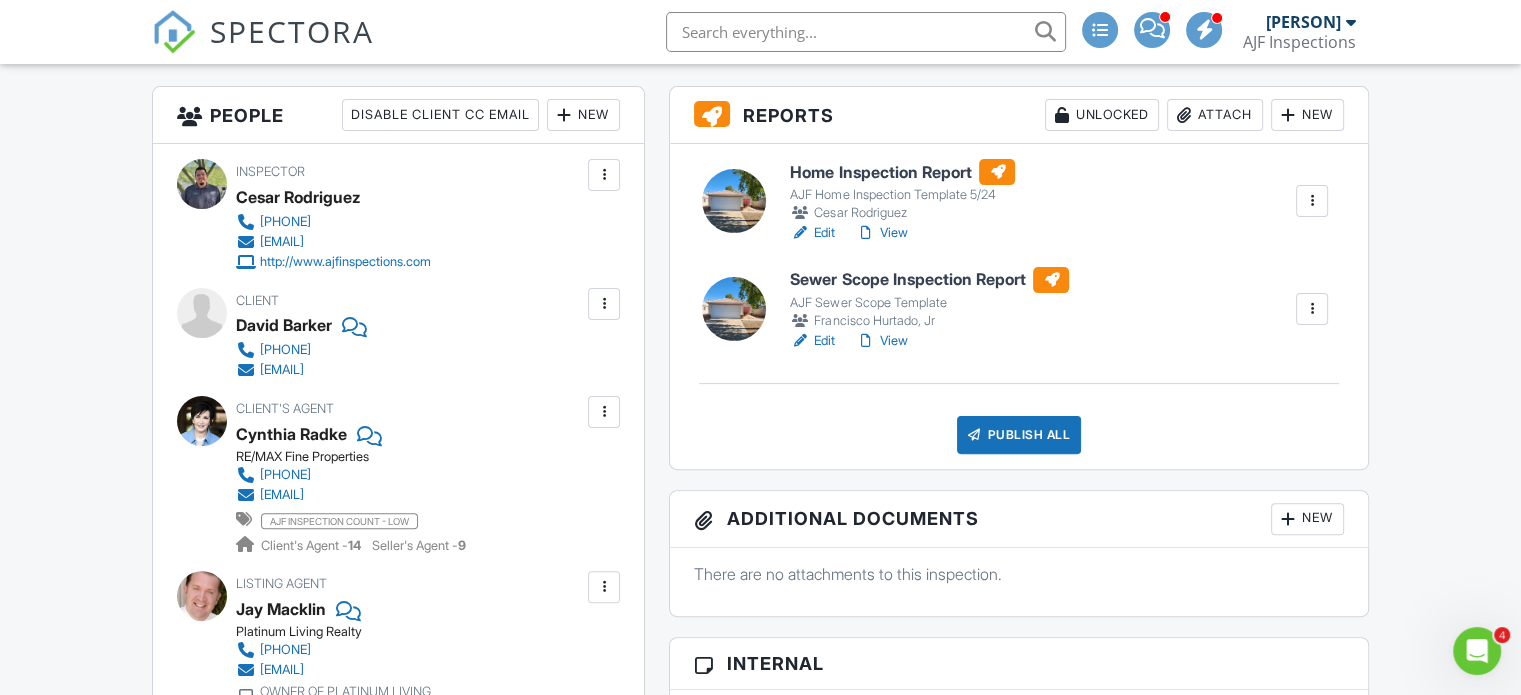 click on "Client
David Barker
+16025388095
davbarke321@gmail.com" at bounding box center [398, 334] 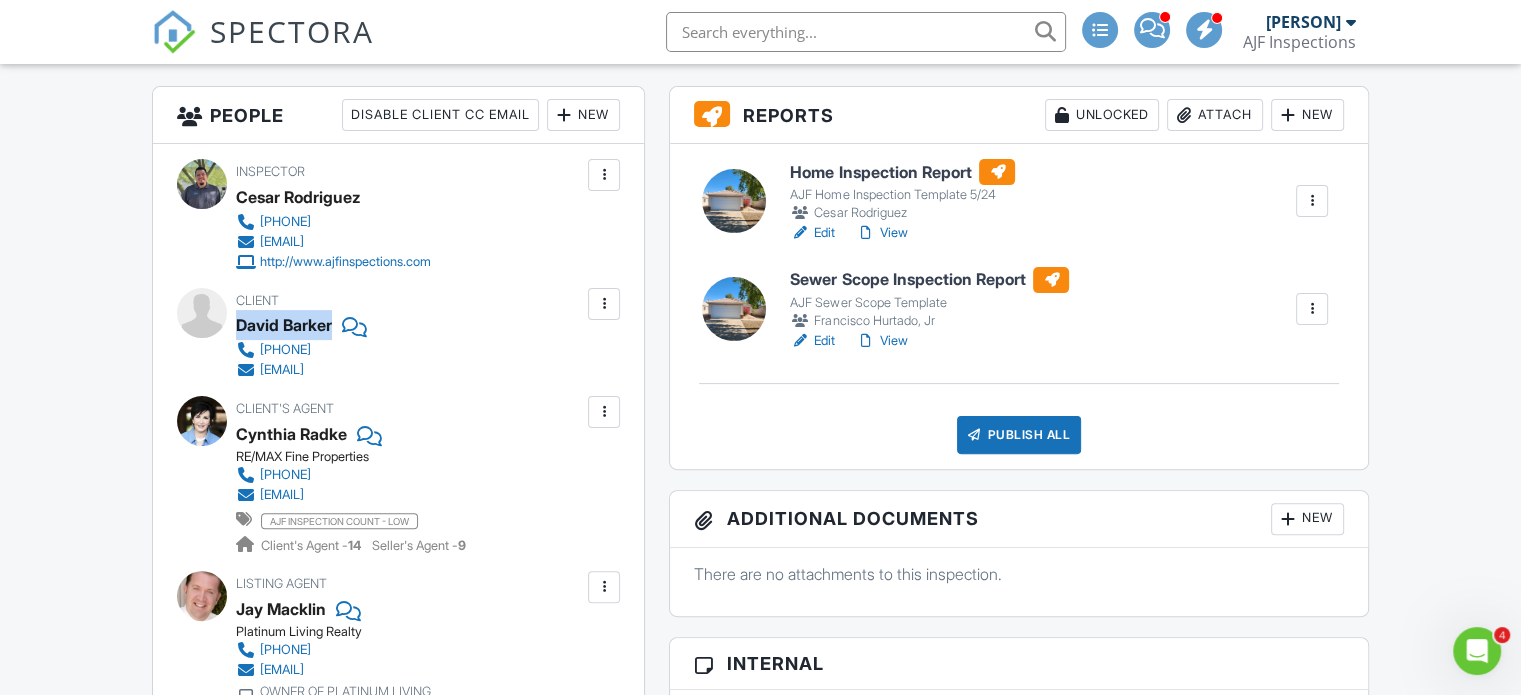 drag, startPoint x: 448, startPoint y: 331, endPoint x: 236, endPoint y: 334, distance: 212.02122 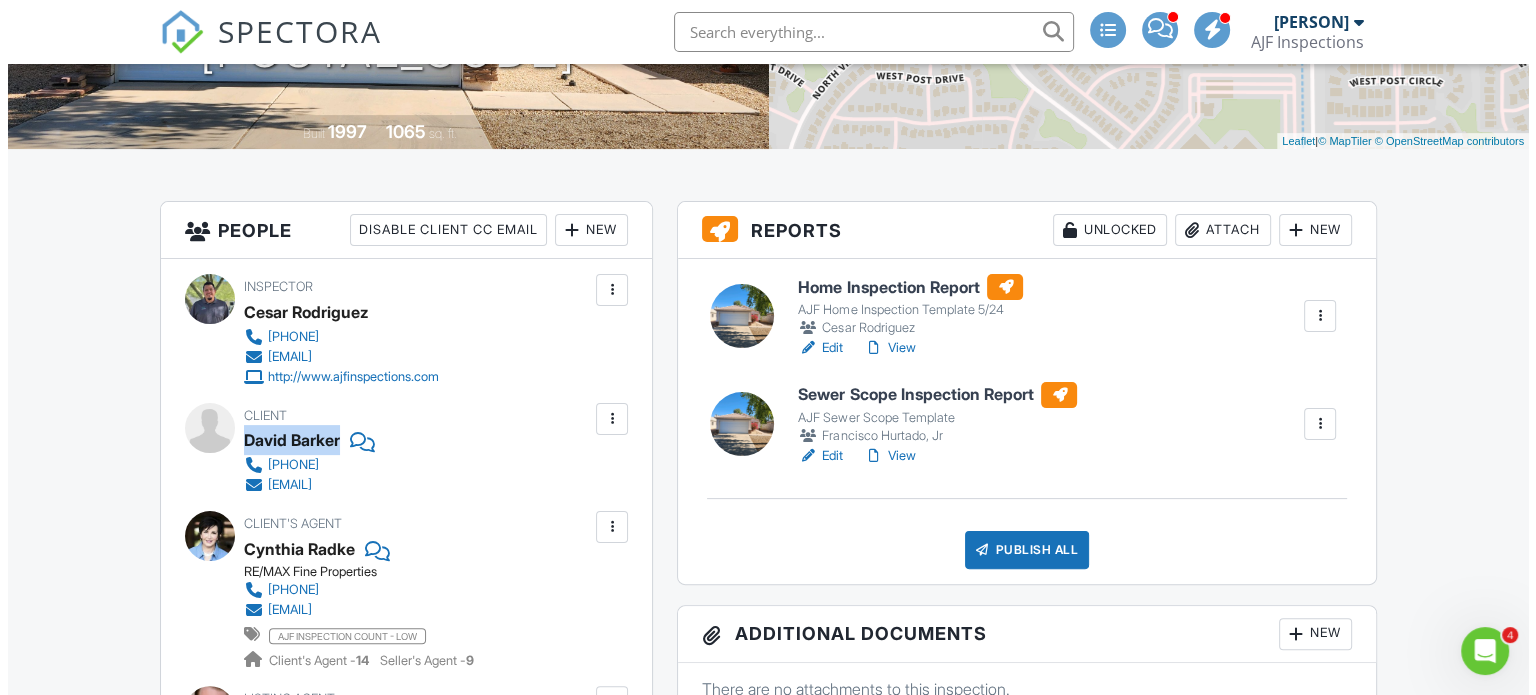 scroll, scrollTop: 400, scrollLeft: 0, axis: vertical 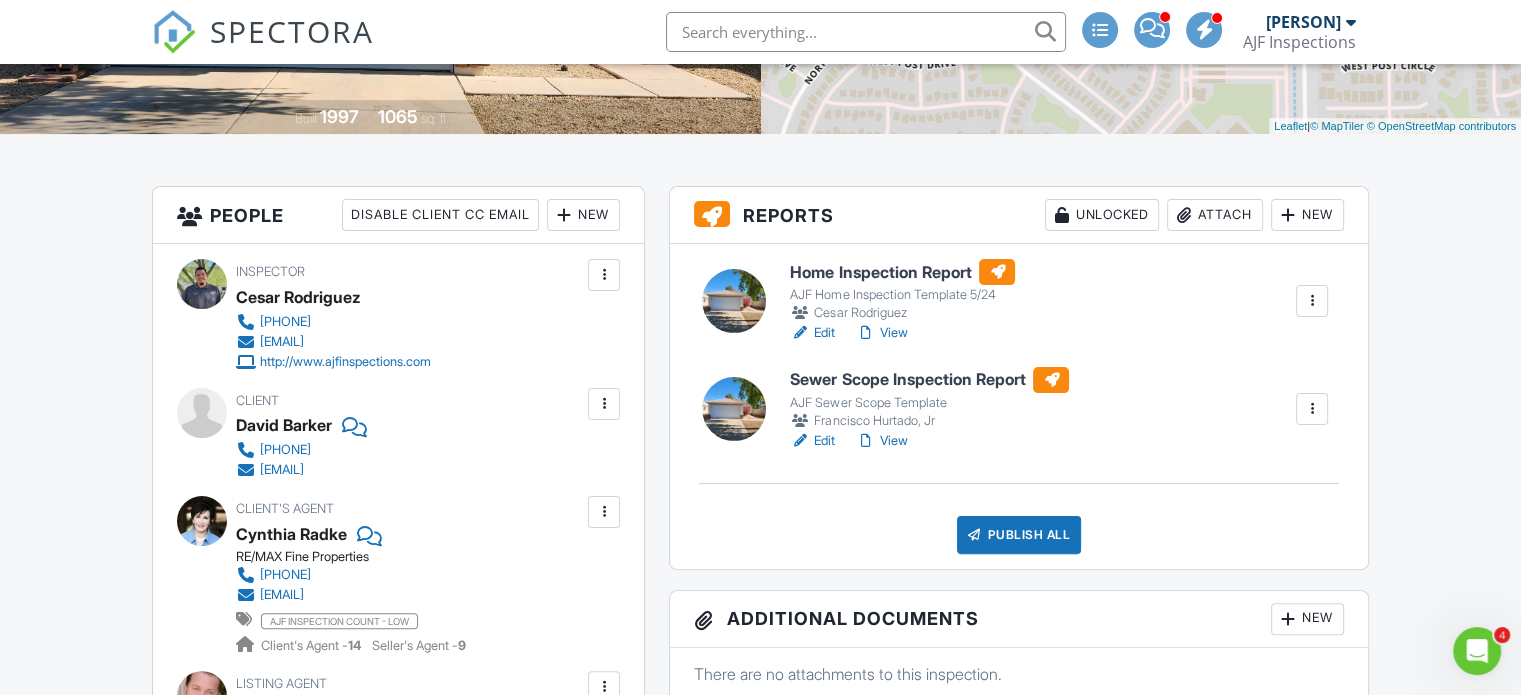 click on "Attach" at bounding box center (1215, 215) 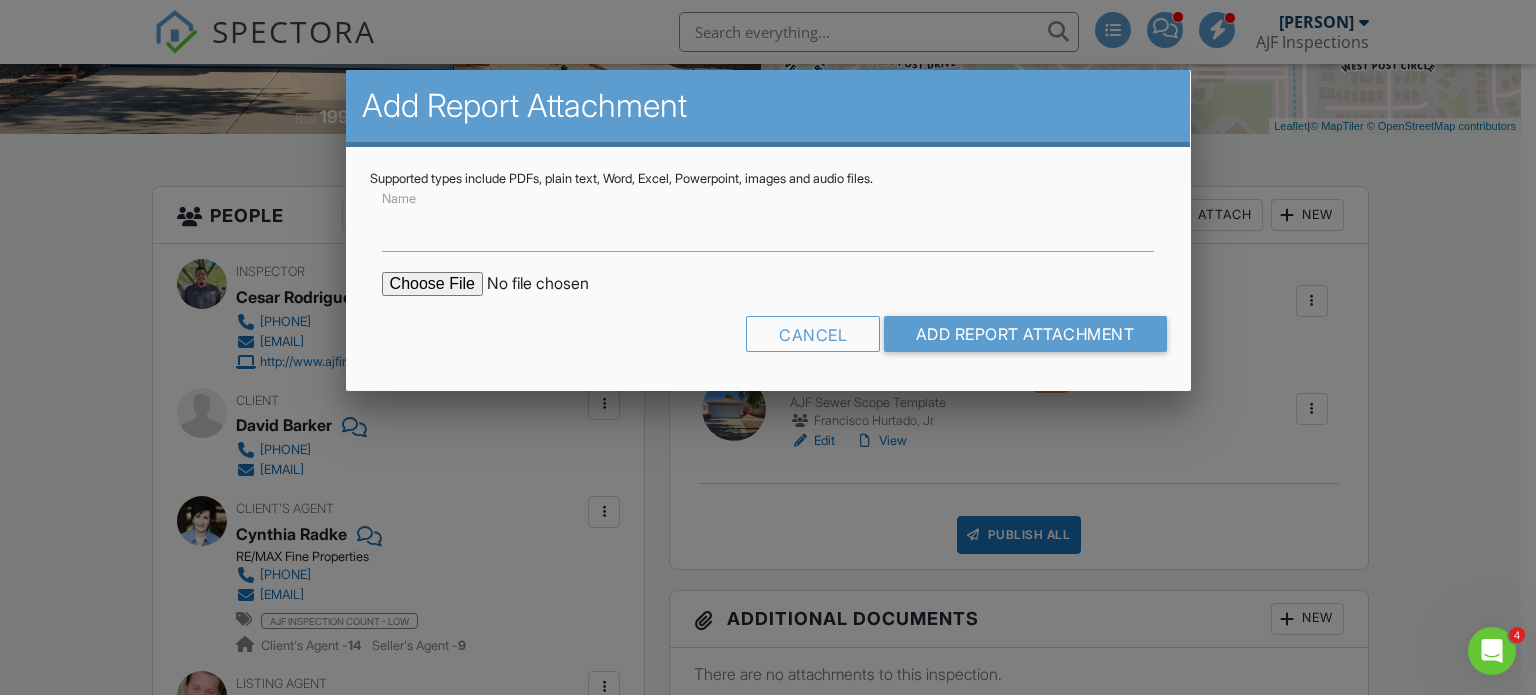 click at bounding box center [552, 284] 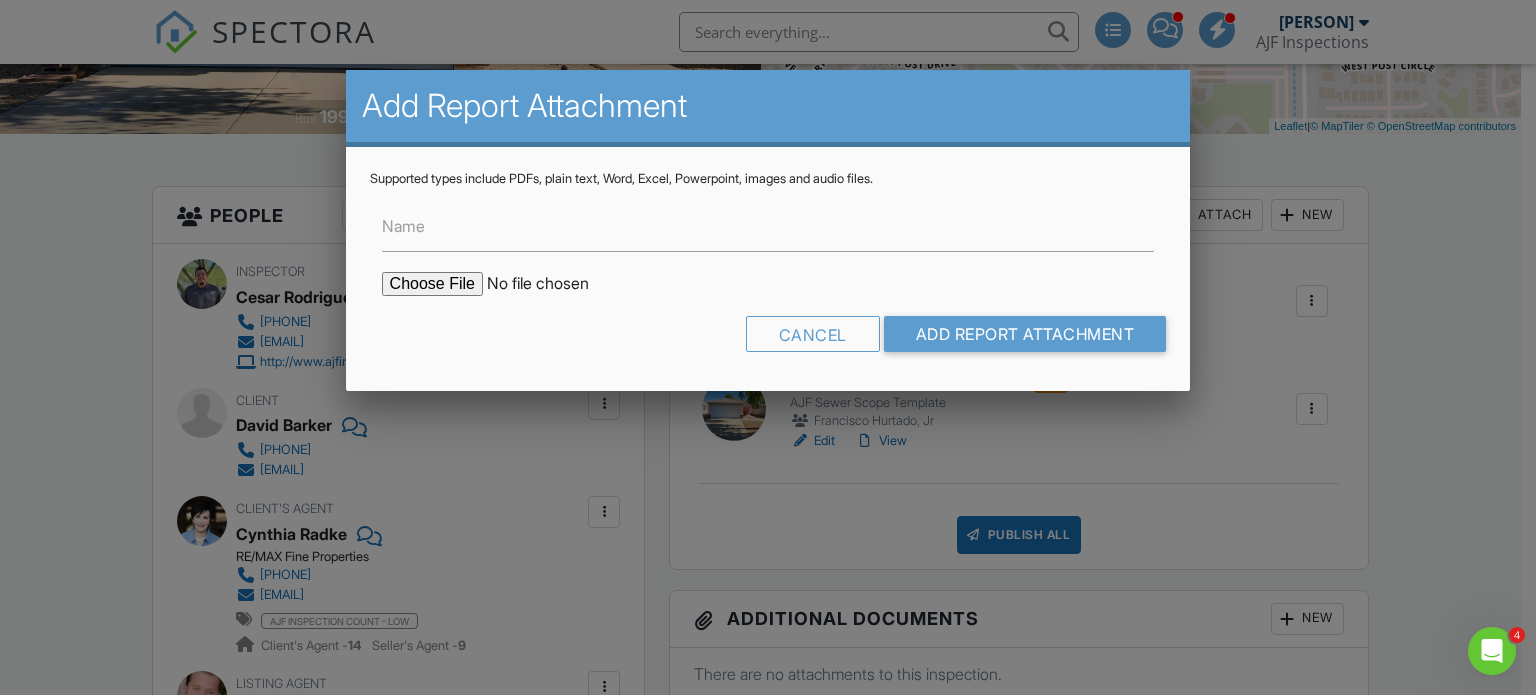 type on "C:\fakepath\Termite Report.pdf" 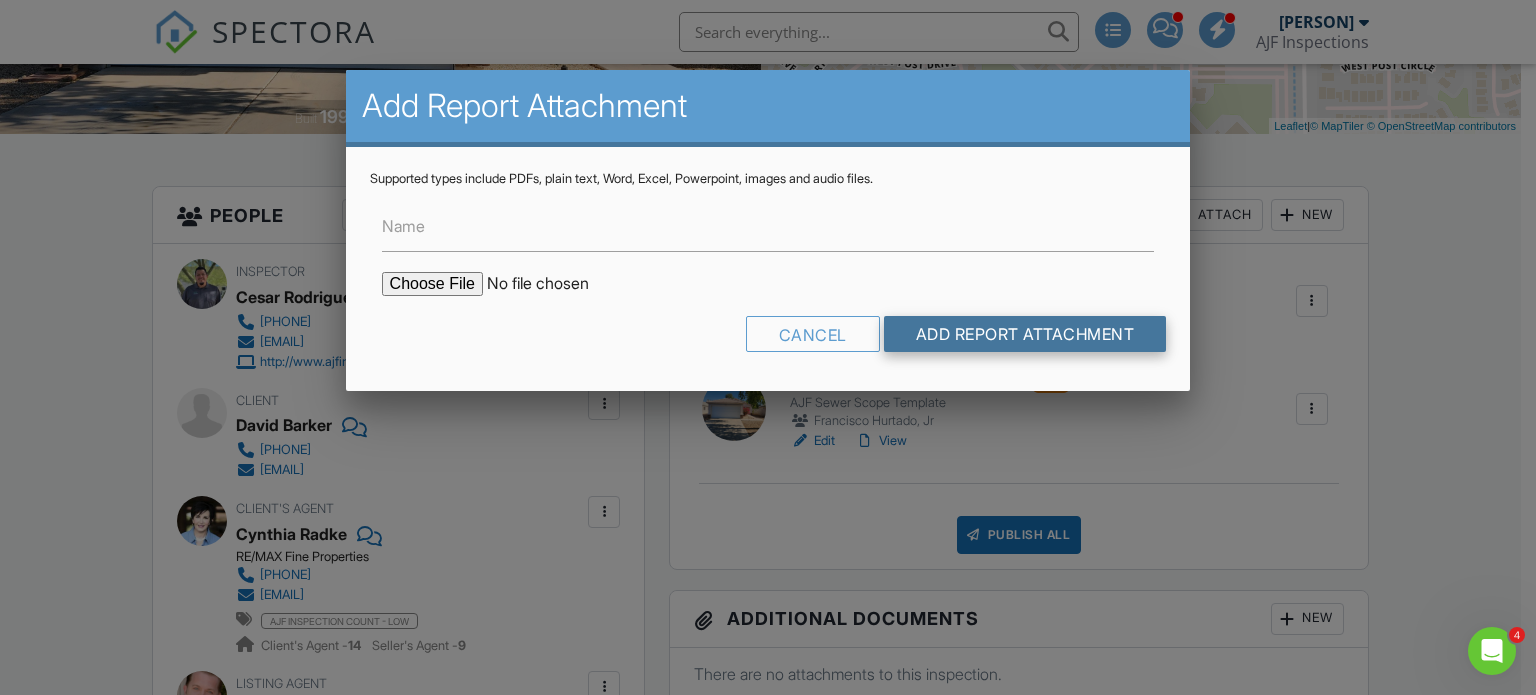 click on "Add Report Attachment" at bounding box center (1025, 334) 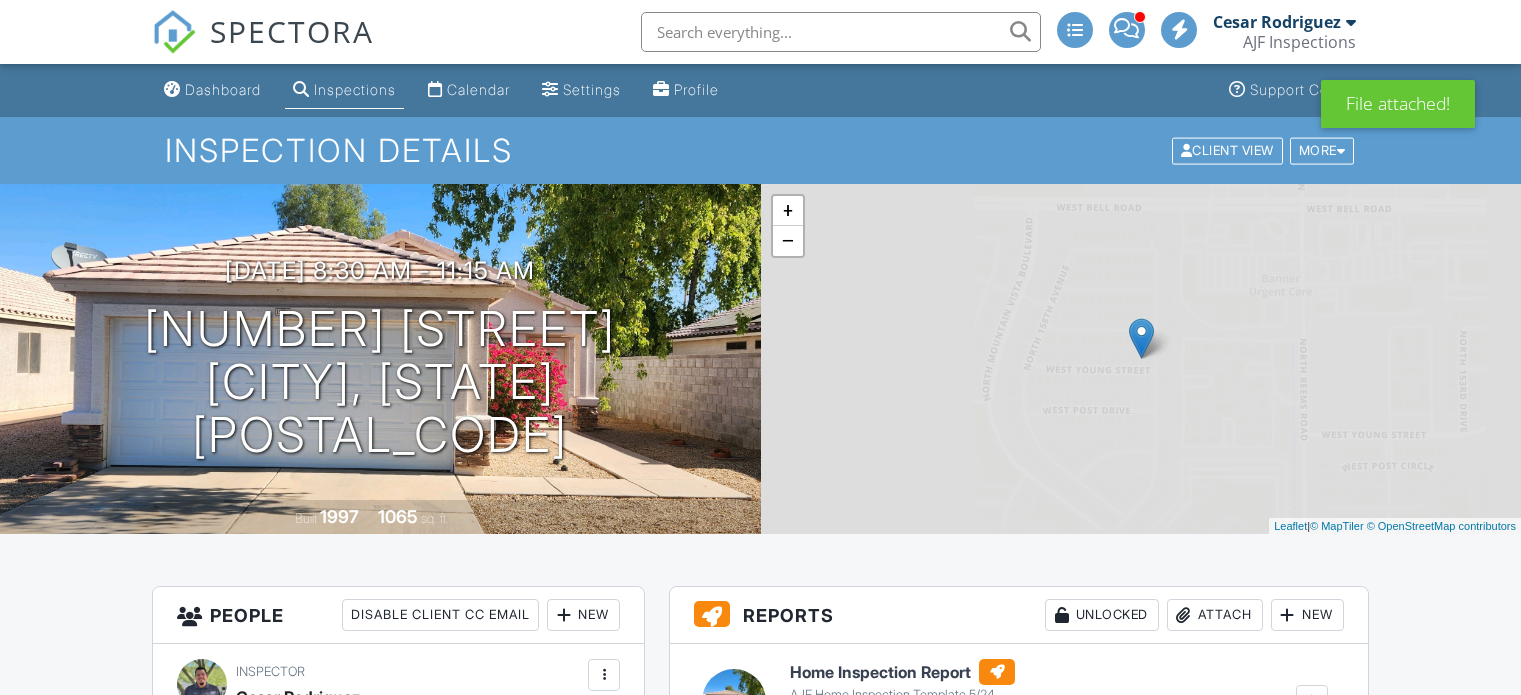 scroll, scrollTop: 700, scrollLeft: 0, axis: vertical 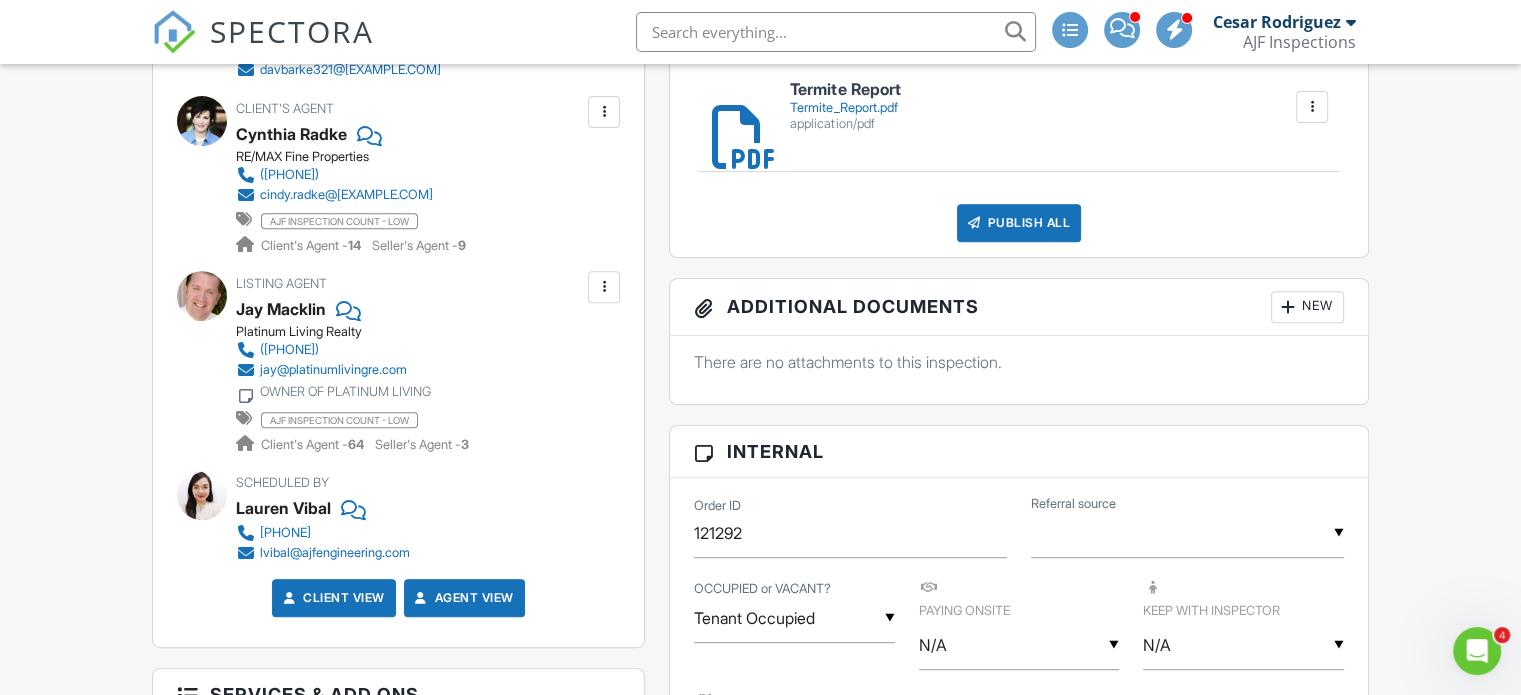 click on "Dashboard
Inspections
Calendar
Settings
Profile
Support Center
Inspection Details
Client View
More
Property Details
Reschedule
Share
Cancel
Delete
Print Order
Convert to V9
08/02/2025  8:30 am
- 11:15 am
15706 W Young St
Surprise, Arizona 85374
Built
1997
1065
sq. ft.
+ − Leaflet  |  © MapTiler   © OpenStreetMap contributors
All emails and texts are disabled for this inspection!
All emails and texts have been disabled for this inspection. This may have happened due to someone manually disabling them or this inspection being unconfirmed when it was scheduled. To re-enable emails and texts for this inspection, click the button below.
Turn on emails and texts
Reports
Unlocked
Attach
New" at bounding box center (760, 3048) 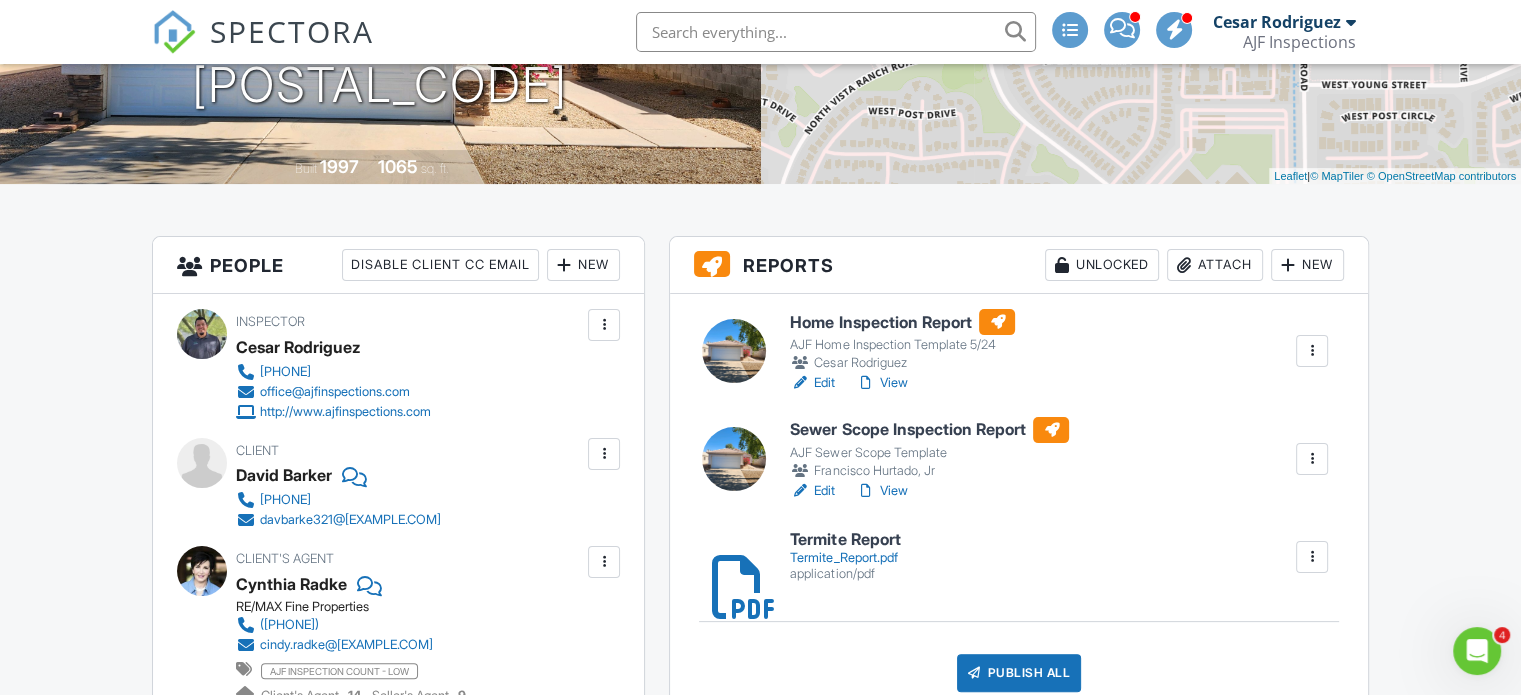 scroll, scrollTop: 359, scrollLeft: 0, axis: vertical 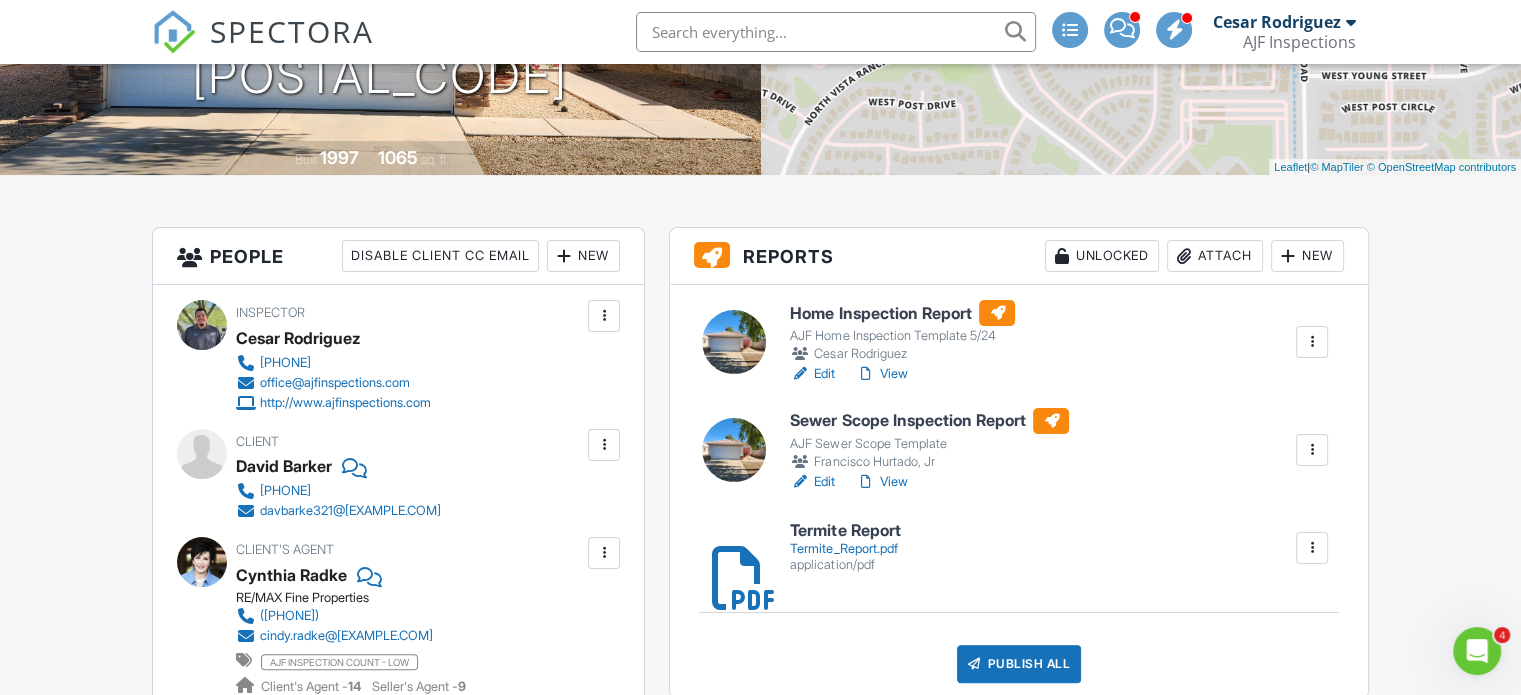 click on "All emails and texts are disabled for this inspection!
All emails and texts have been disabled for this inspection. This may have happened due to someone manually disabling them or this inspection being unconfirmed when it was scheduled. To re-enable emails and texts for this inspection, click the button below.
Turn on emails and texts
Reports
Unlocked
Attach
New
Home Inspection Report
AJF Home Inspection Template 5/24
Cesar Rodriguez
Edit
View
Quick Publish
Assign Inspectors
Copy
Delete
Sewer Scope Inspection Report
AJF Sewer Scope Template
Francisco Hurtado, Jr
Edit
View
Quick Publish
Assign Inspectors
Copy
Delete
Termite Report
Termite_Report.pdf
application/pdf
Delete
Publish All" at bounding box center (760, 3734) 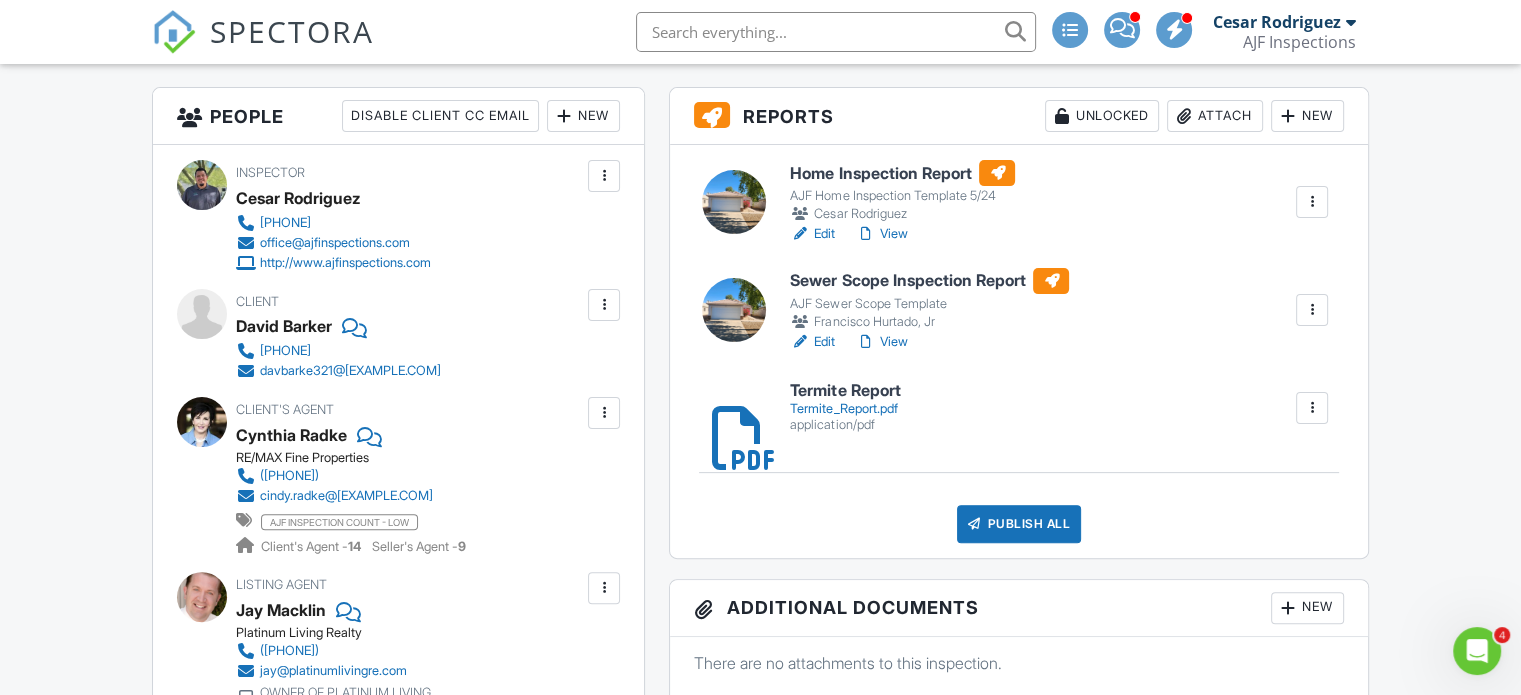 scroll, scrollTop: 500, scrollLeft: 0, axis: vertical 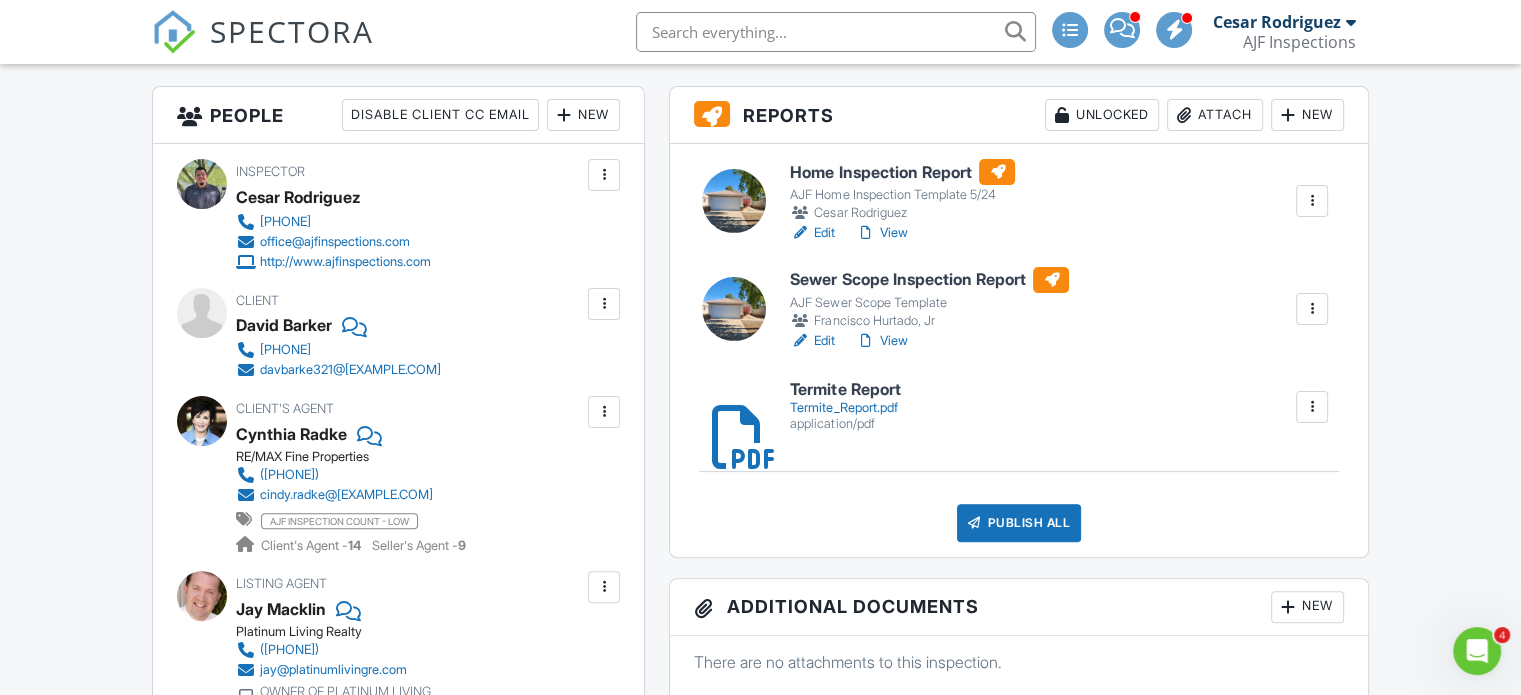 click on "Dashboard
Inspections
Calendar
Settings
Profile
Support Center
Inspection Details
Client View
More
Property Details
Reschedule
Share
Cancel
Delete
Print Order
Convert to V9
08/02/2025  8:30 am
- 11:15 am
15706 W Young St
Surprise, Arizona 85374
Built
1997
1065
sq. ft.
+ − Leaflet  |  © MapTiler   © OpenStreetMap contributors
All emails and texts are disabled for this inspection!
All emails and texts have been disabled for this inspection. This may have happened due to someone manually disabling them or this inspection being unconfirmed when it was scheduled. To re-enable emails and texts for this inspection, click the button below.
Turn on emails and texts
Reports
Unlocked
Attach
New" at bounding box center (760, 3348) 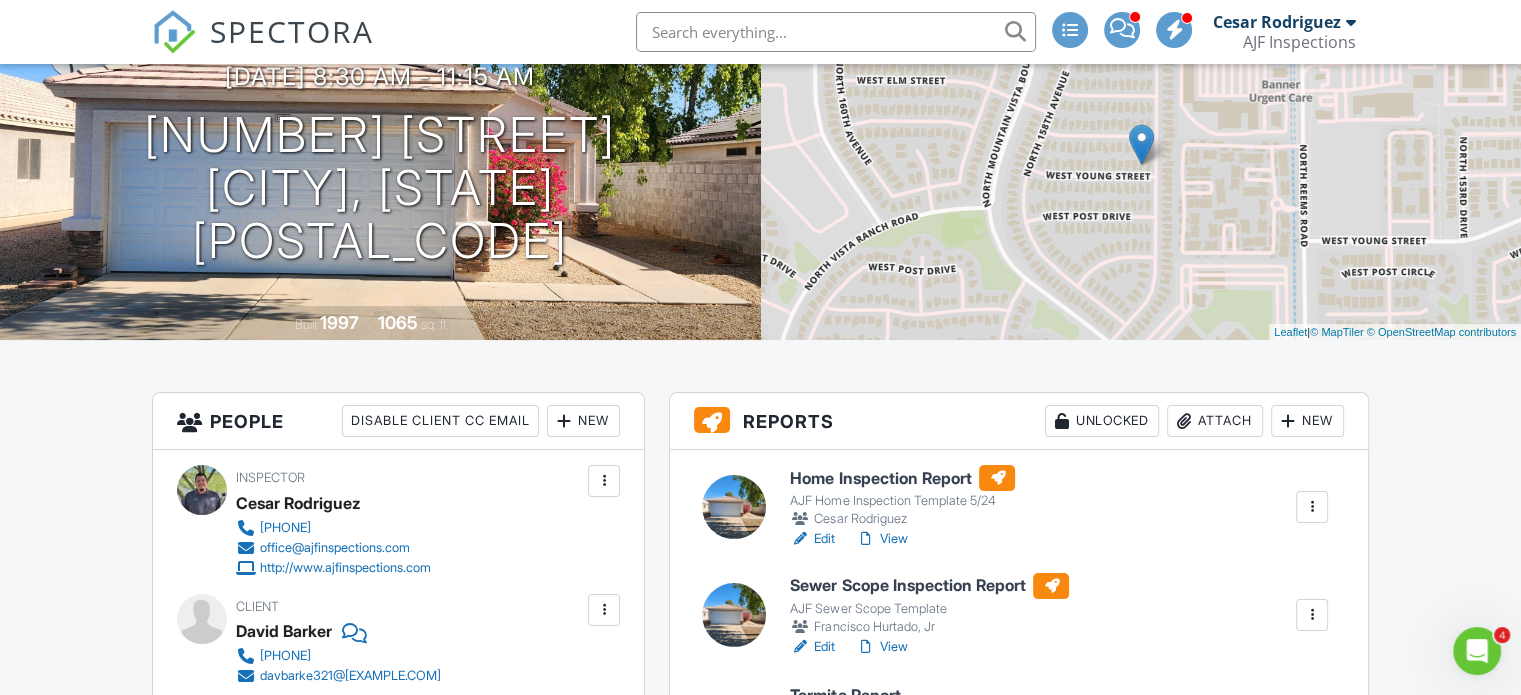 scroll, scrollTop: 0, scrollLeft: 0, axis: both 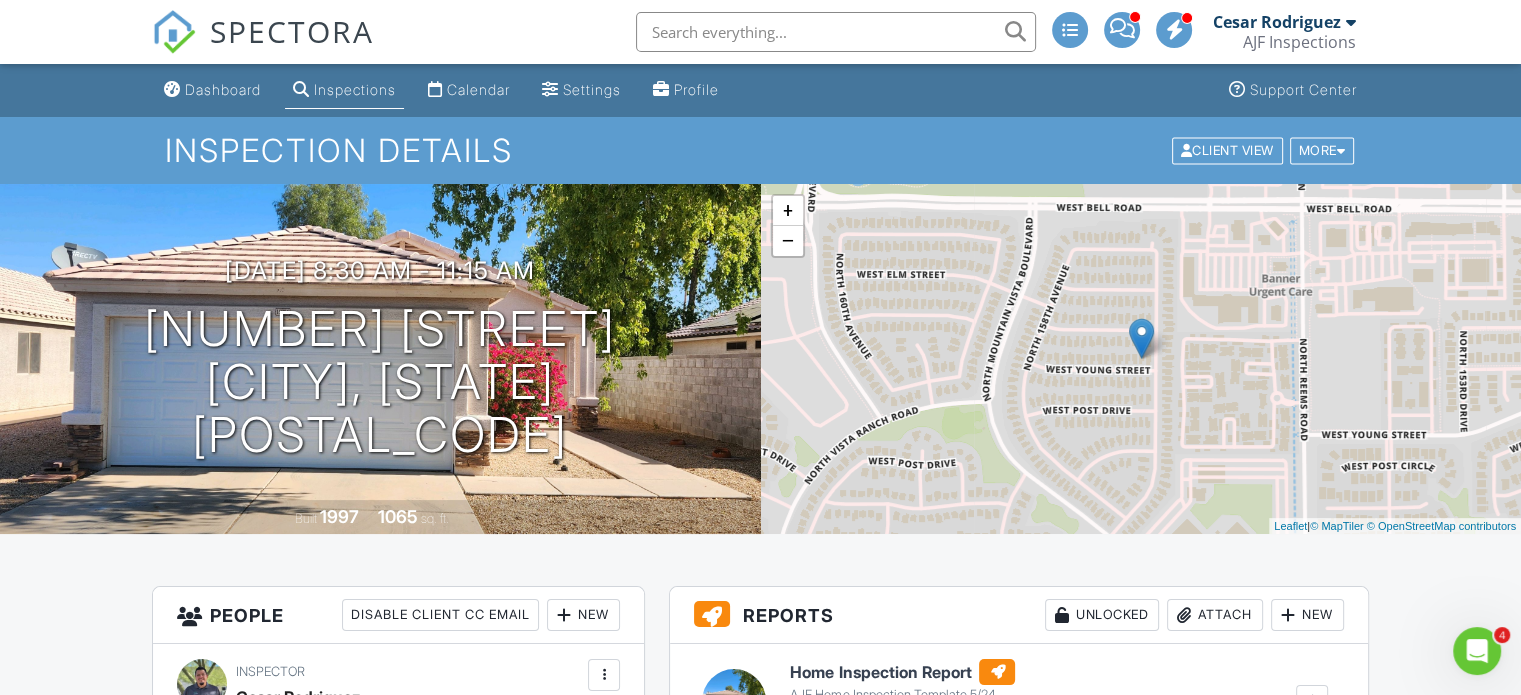 click on "SPECTORA
Cesar  Rodriguez
AJF Inspections
Role:
Inspector
Change Role
Dashboard
Inspections
Calendar
Conversations
Tasks
Reporting
Equipment
Settings
What's New
Sign Out" at bounding box center [760, 32] 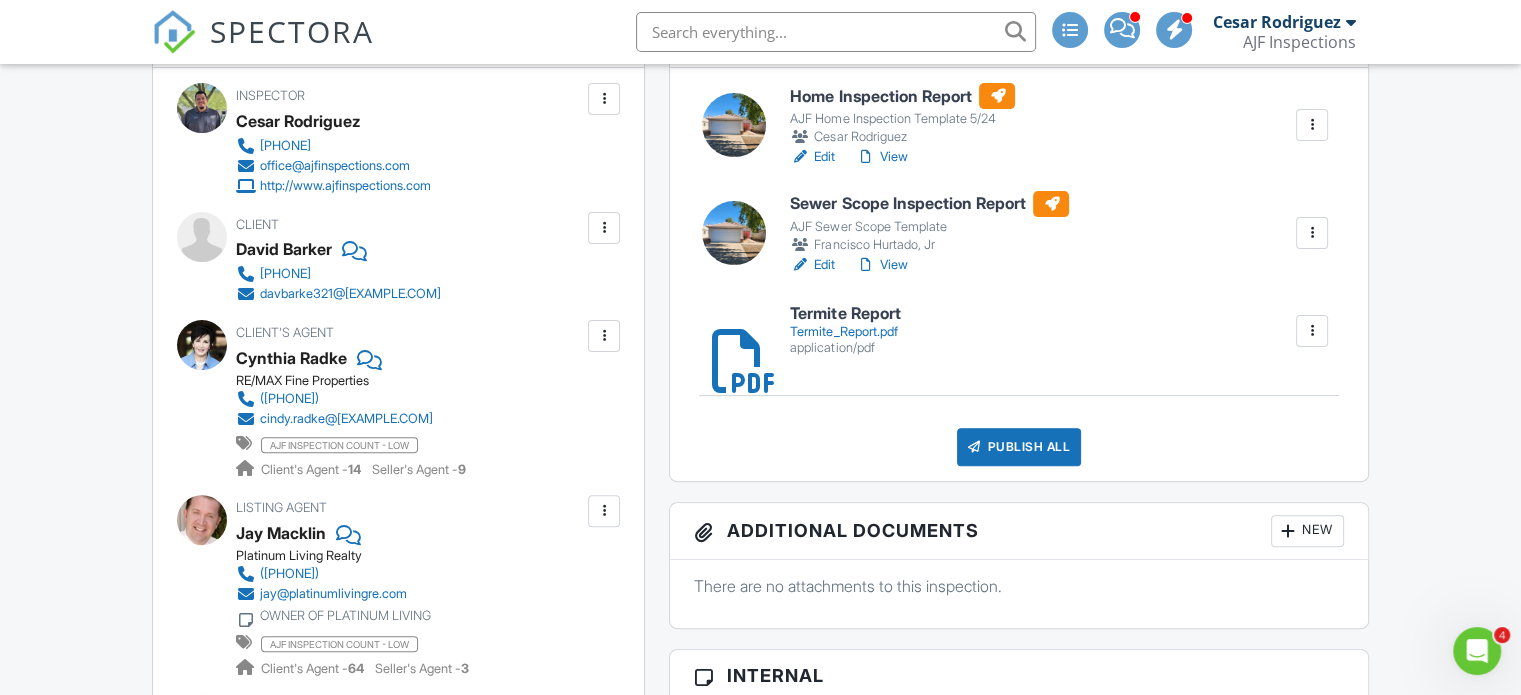 scroll, scrollTop: 600, scrollLeft: 0, axis: vertical 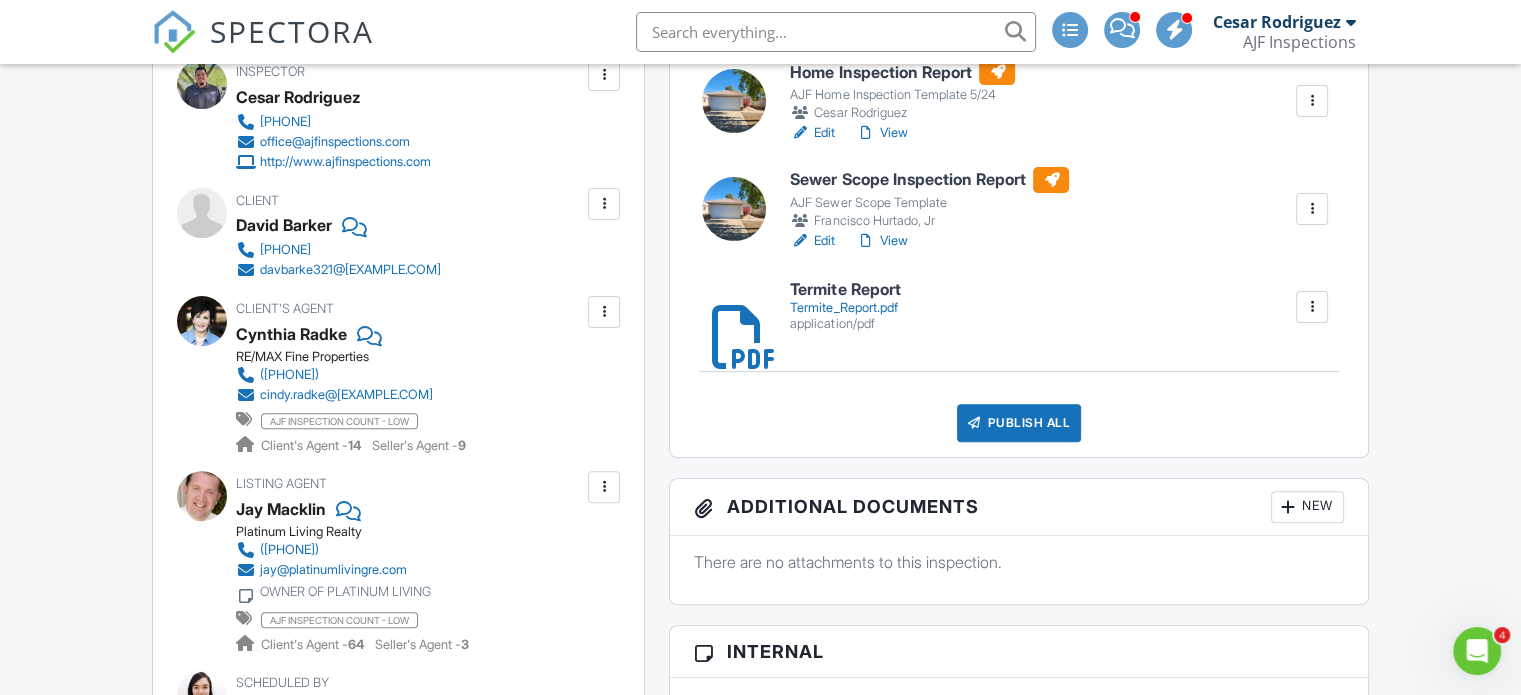click on "Reports
Unlocked
Attach
New
Home Inspection Report
AJF Home Inspection Template 5/24
Cesar Rodriguez
Edit
View
Quick Publish
Assign Inspectors
Copy
Delete
Sewer Scope Inspection Report
AJF Sewer Scope Template
Francisco Hurtado, Jr
Edit
View
Quick Publish
Assign Inspectors
Copy
Delete
Termite Report
Termite_Report.pdf
application/pdf
Delete
Publish All
Checking report completion
Publish report?
Before publishing from the web, click "Preview/Publish" in the Report Editor to save your changes ( don't know where that is? ). If this is not clicked, your latest changes may not appear in the report.
This will make this report available to your client and/or agent. It will not send out a notification." at bounding box center (1019, 2112) 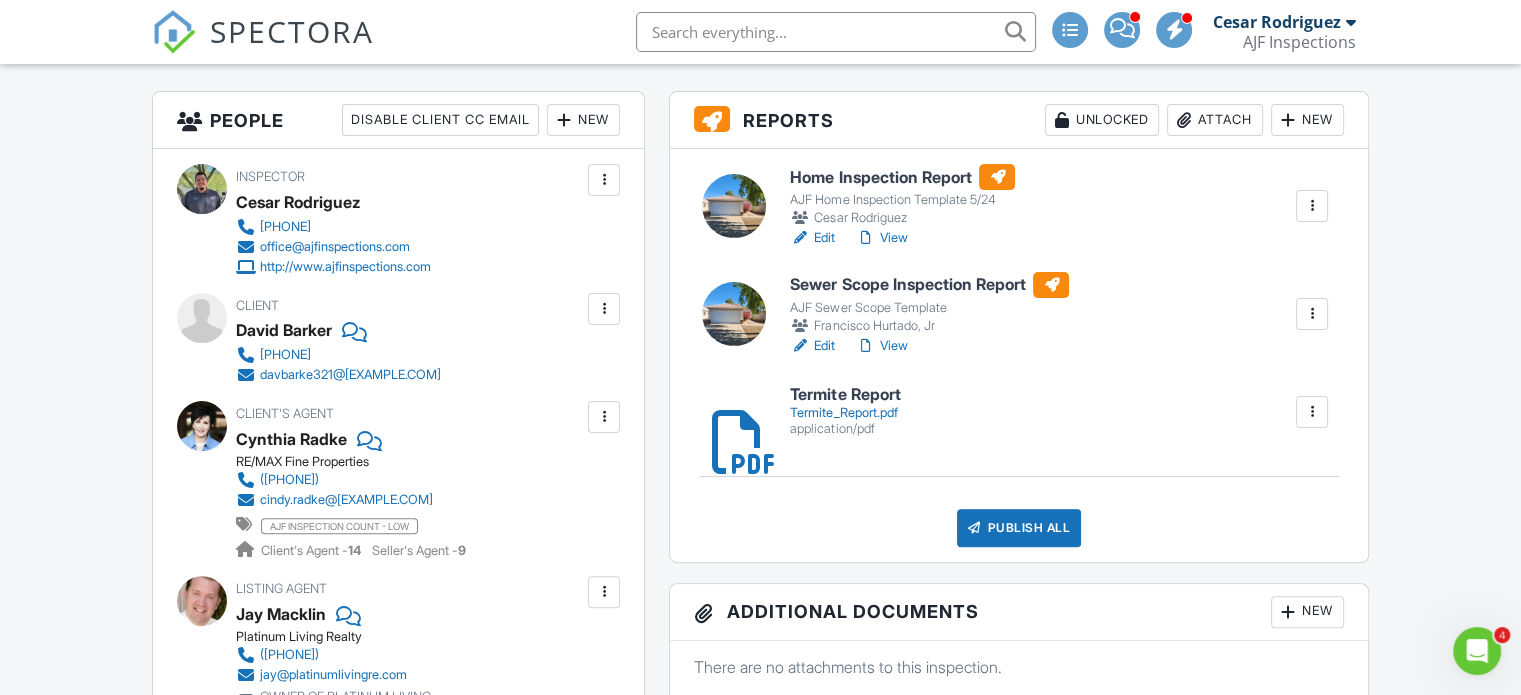 scroll, scrollTop: 500, scrollLeft: 0, axis: vertical 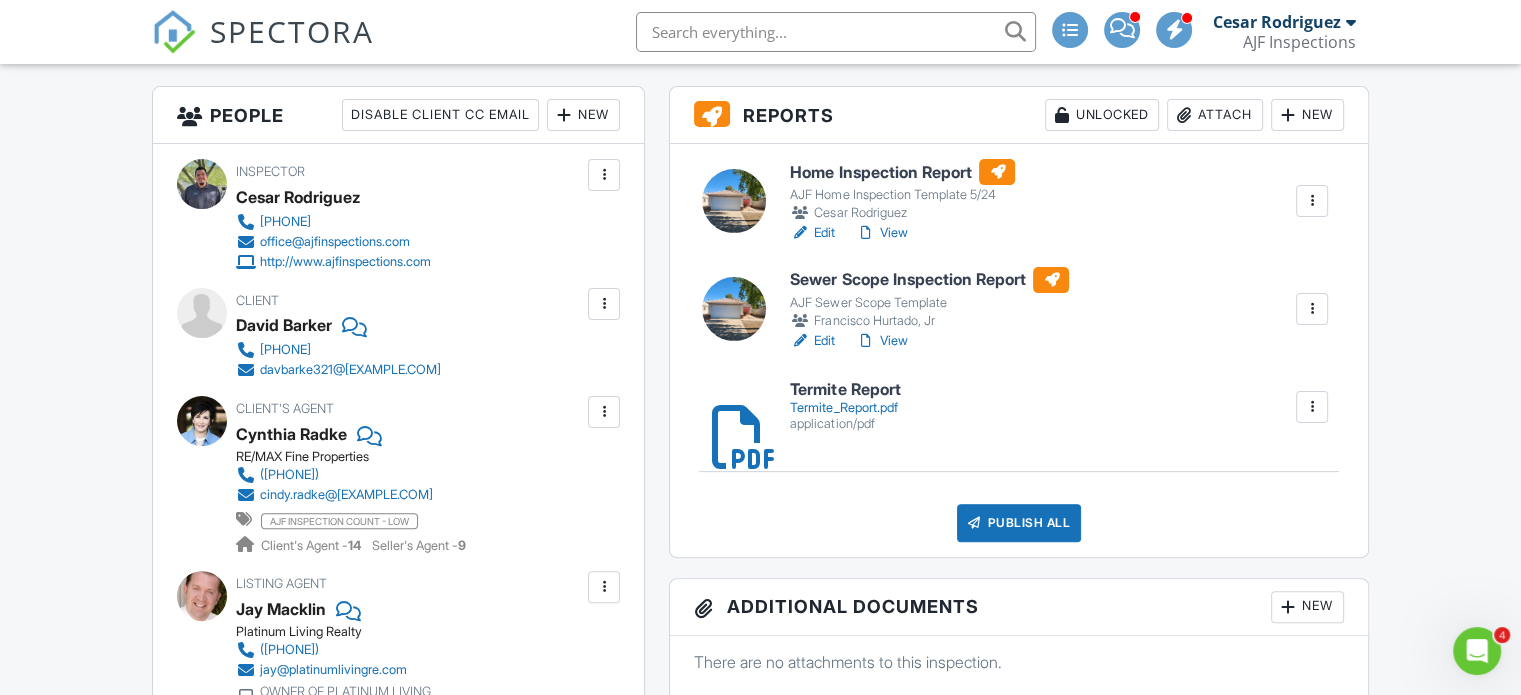 click on "Reports
Unlocked
Attach
New
Home Inspection Report
AJF Home Inspection Template 5/24
Cesar Rodriguez
Edit
View
Quick Publish
Assign Inspectors
Copy
Delete
Sewer Scope Inspection Report
AJF Sewer Scope Template
Francisco Hurtado, Jr
Edit
View
Quick Publish
Assign Inspectors
Copy
Delete
Termite Report
Termite_Report.pdf
application/pdf
Delete
Publish All
Checking report completion
Publish report?
Before publishing from the web, click "Preview/Publish" in the Report Editor to save your changes ( don't know where that is? ). If this is not clicked, your latest changes may not appear in the report.
This will make this report available to your client and/or agent. It will not send out a notification." at bounding box center [1019, 2212] 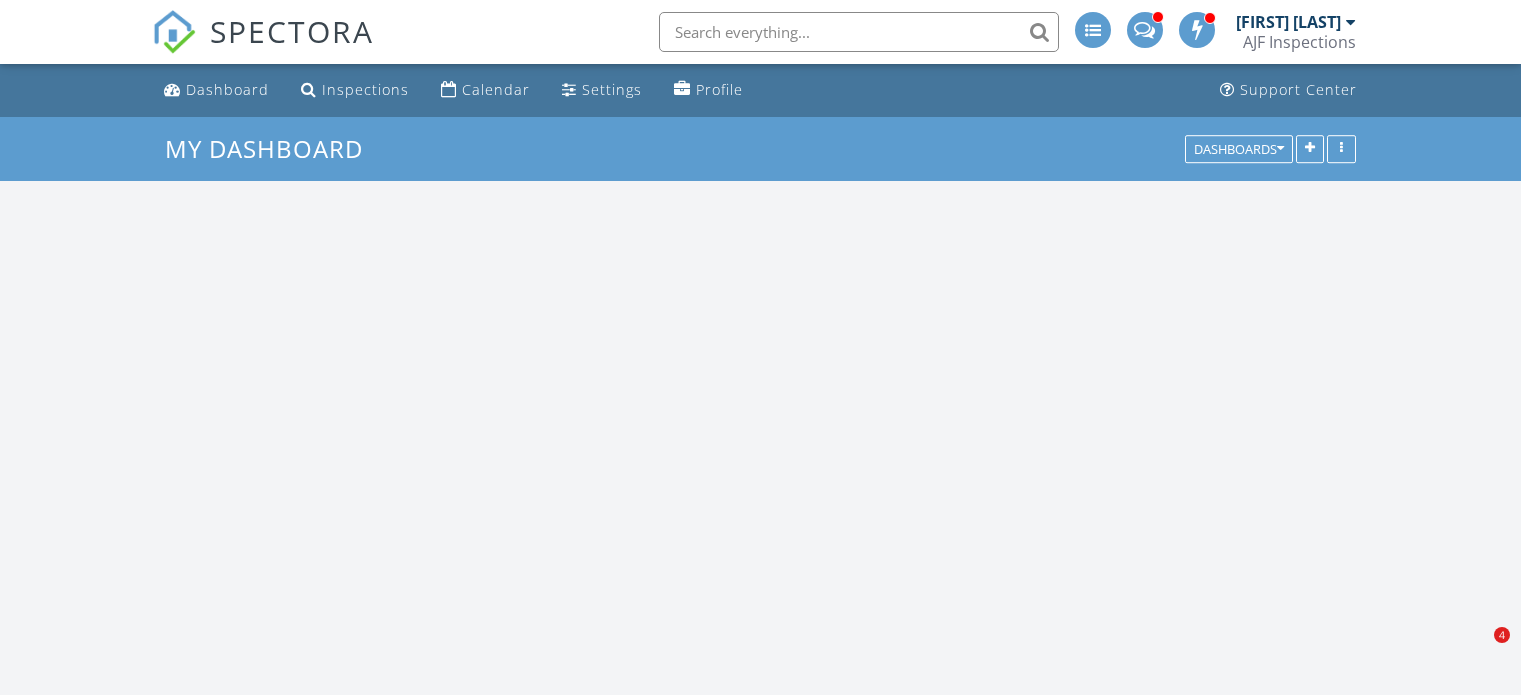 scroll, scrollTop: 0, scrollLeft: 0, axis: both 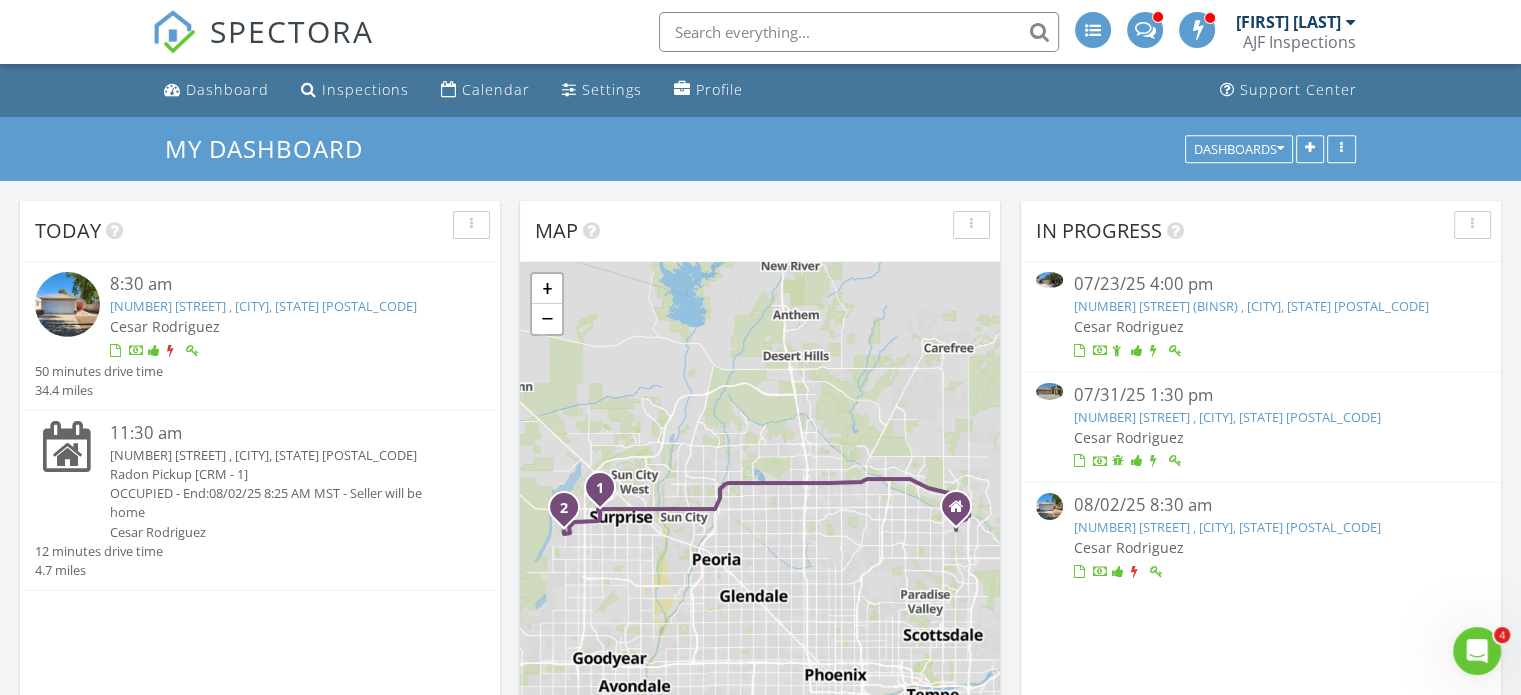 click on "[NUMBER] [STREET] , [CITY], [STATE] [POSTAL_CODE]" at bounding box center [263, 306] 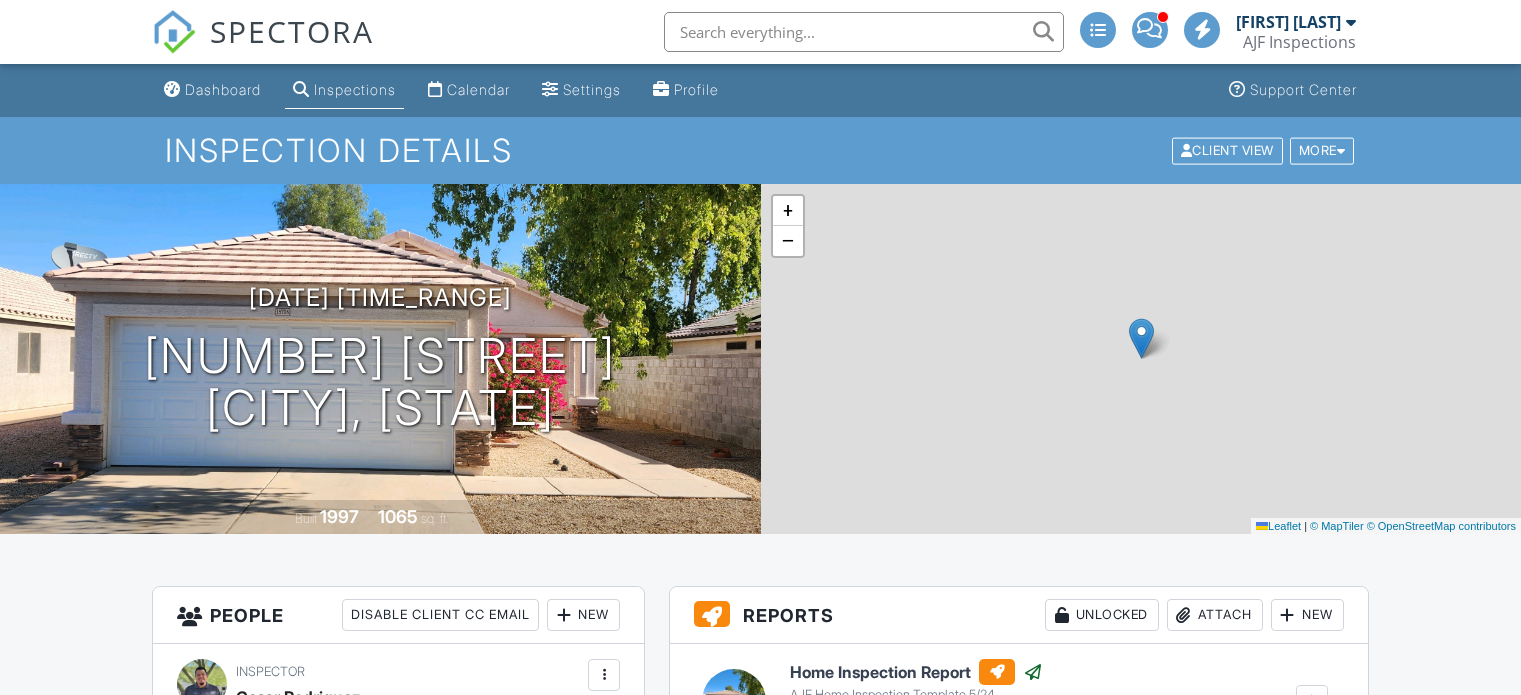 scroll, scrollTop: 500, scrollLeft: 0, axis: vertical 